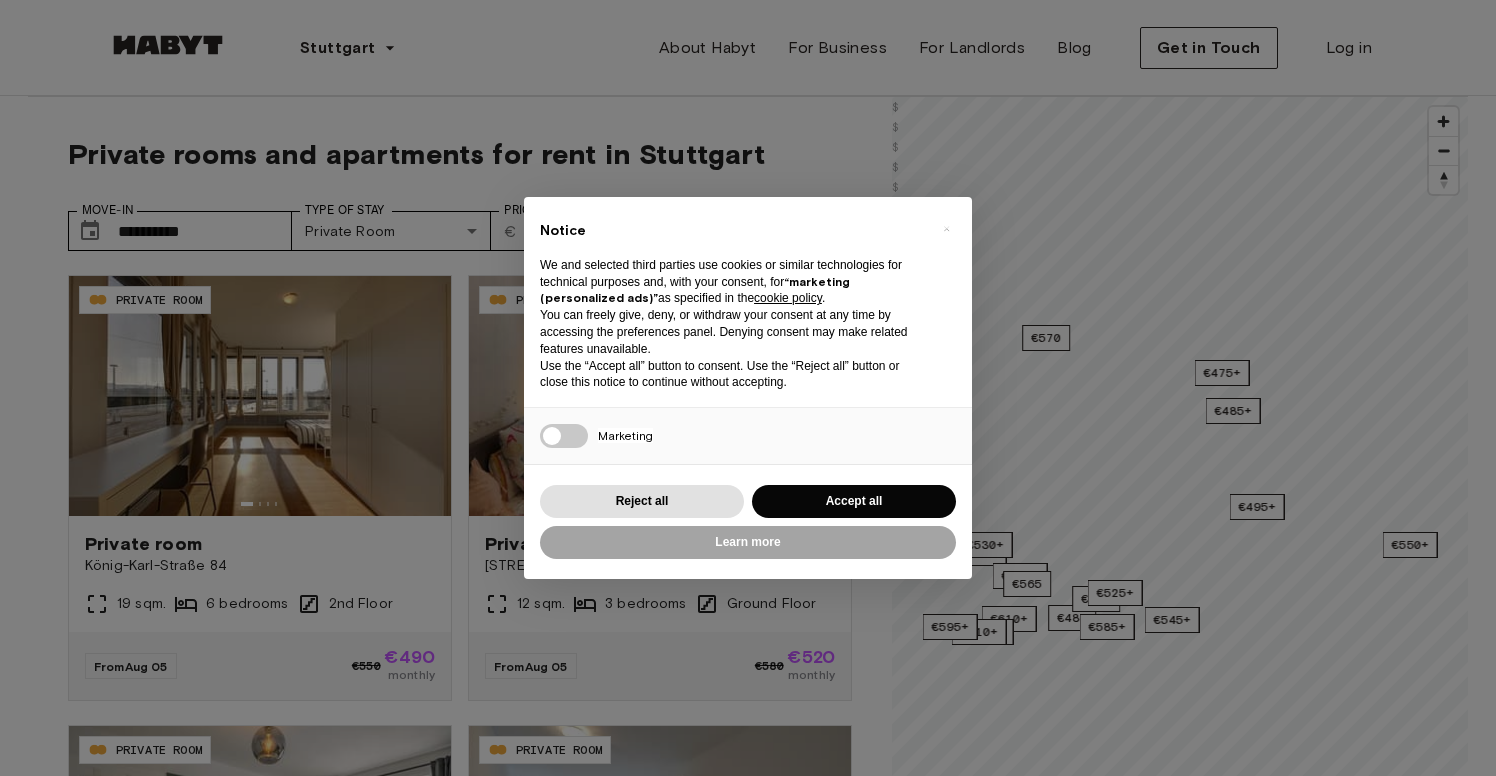 scroll, scrollTop: 0, scrollLeft: 0, axis: both 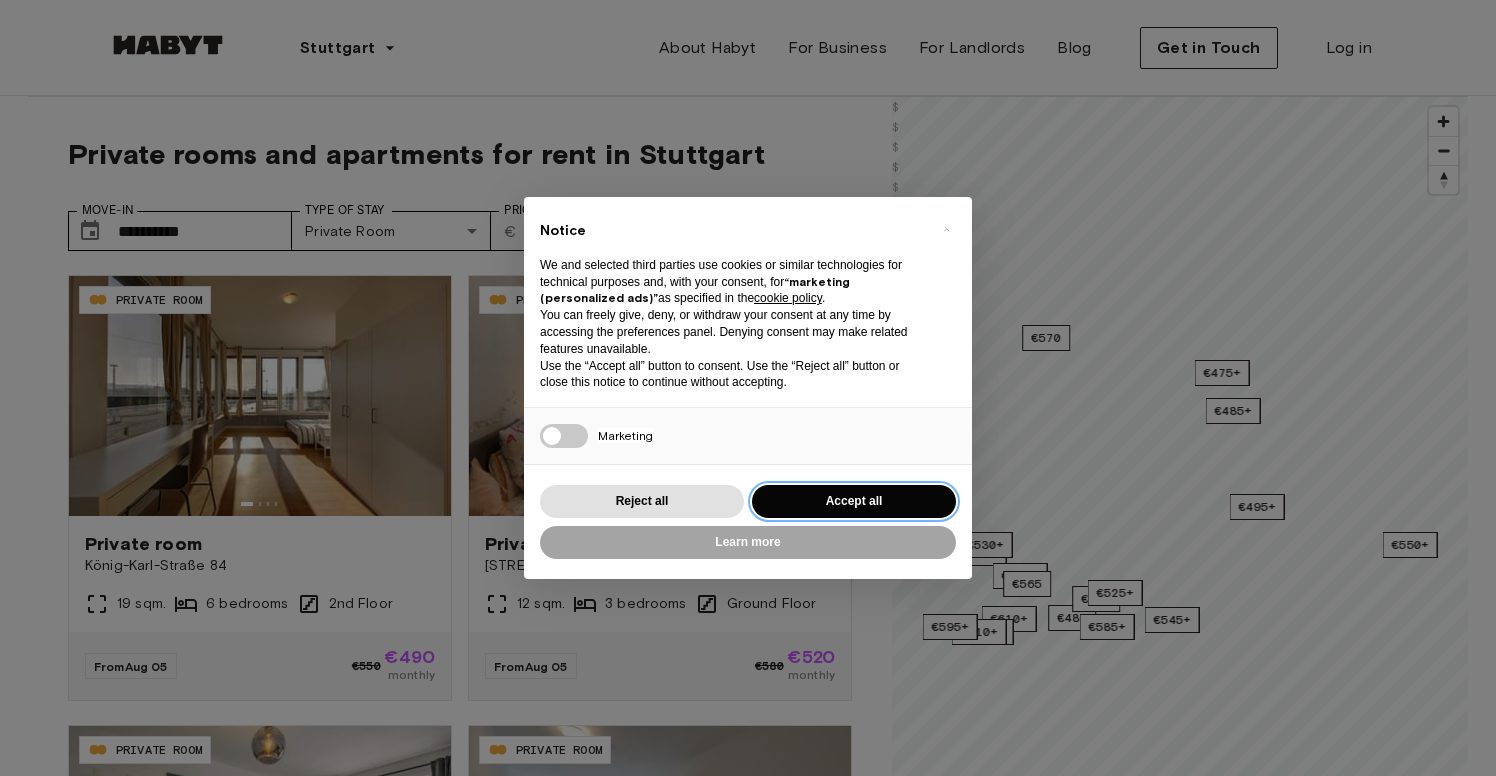 click on "Accept all" at bounding box center (854, 501) 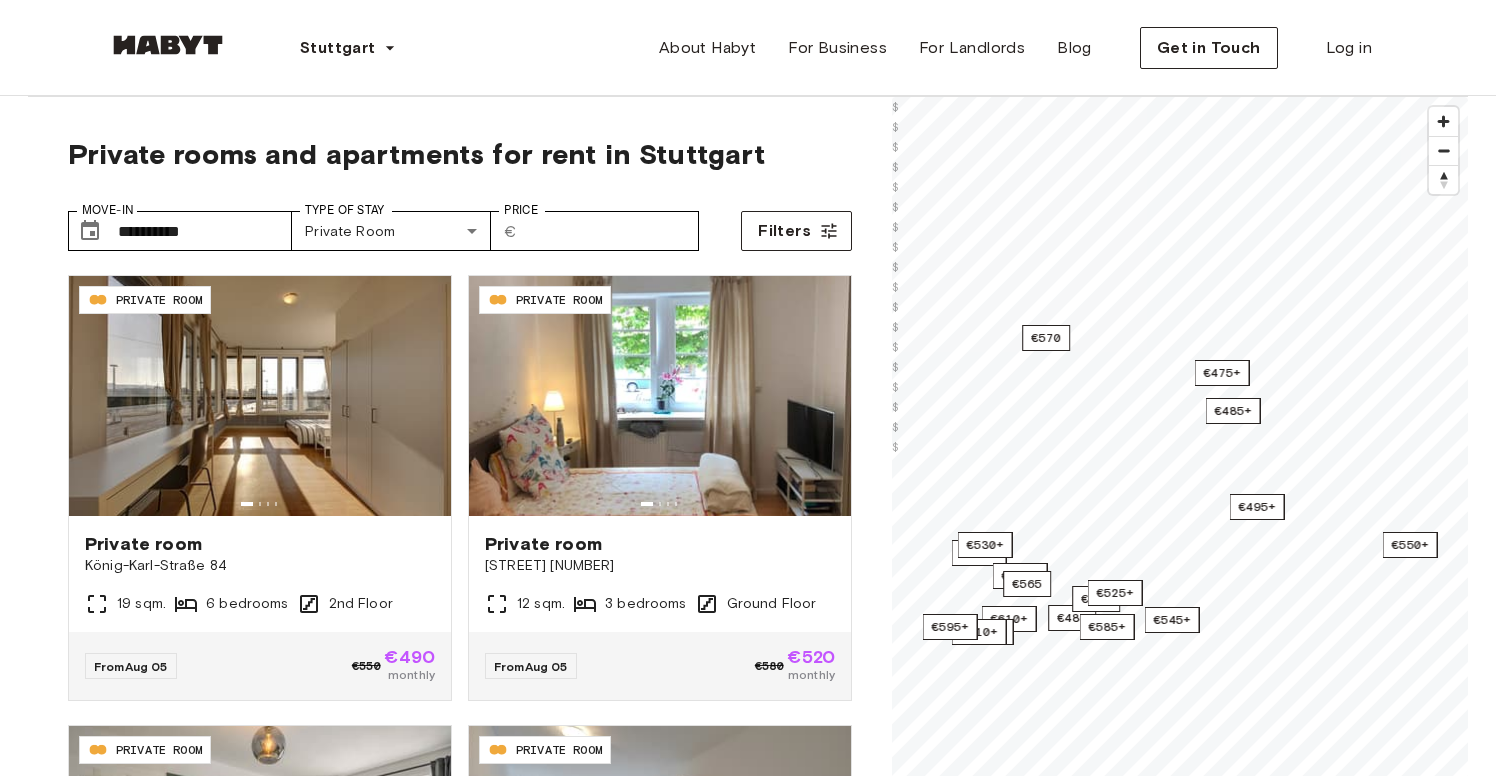 scroll, scrollTop: 0, scrollLeft: 0, axis: both 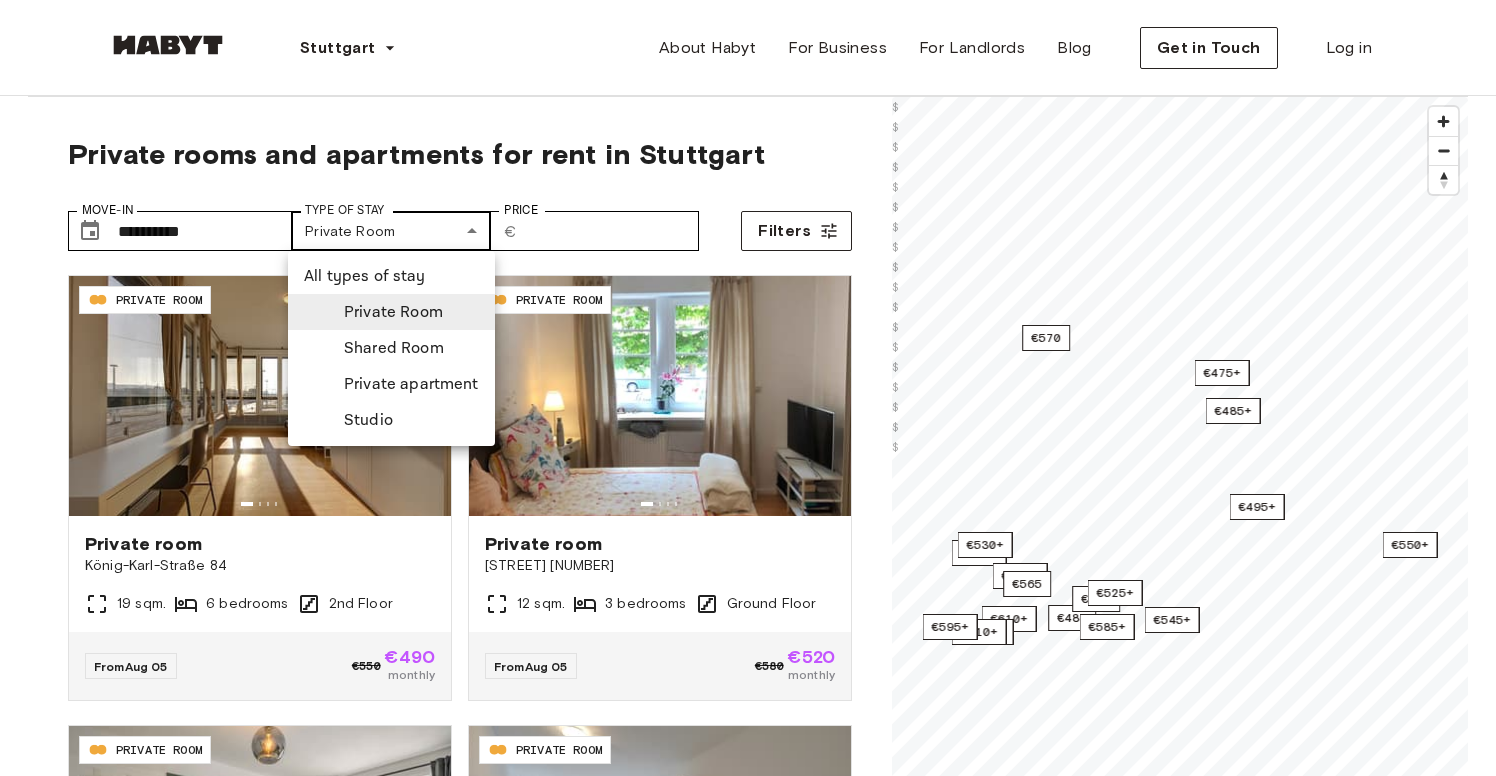 click on "**********" at bounding box center (748, 2447) 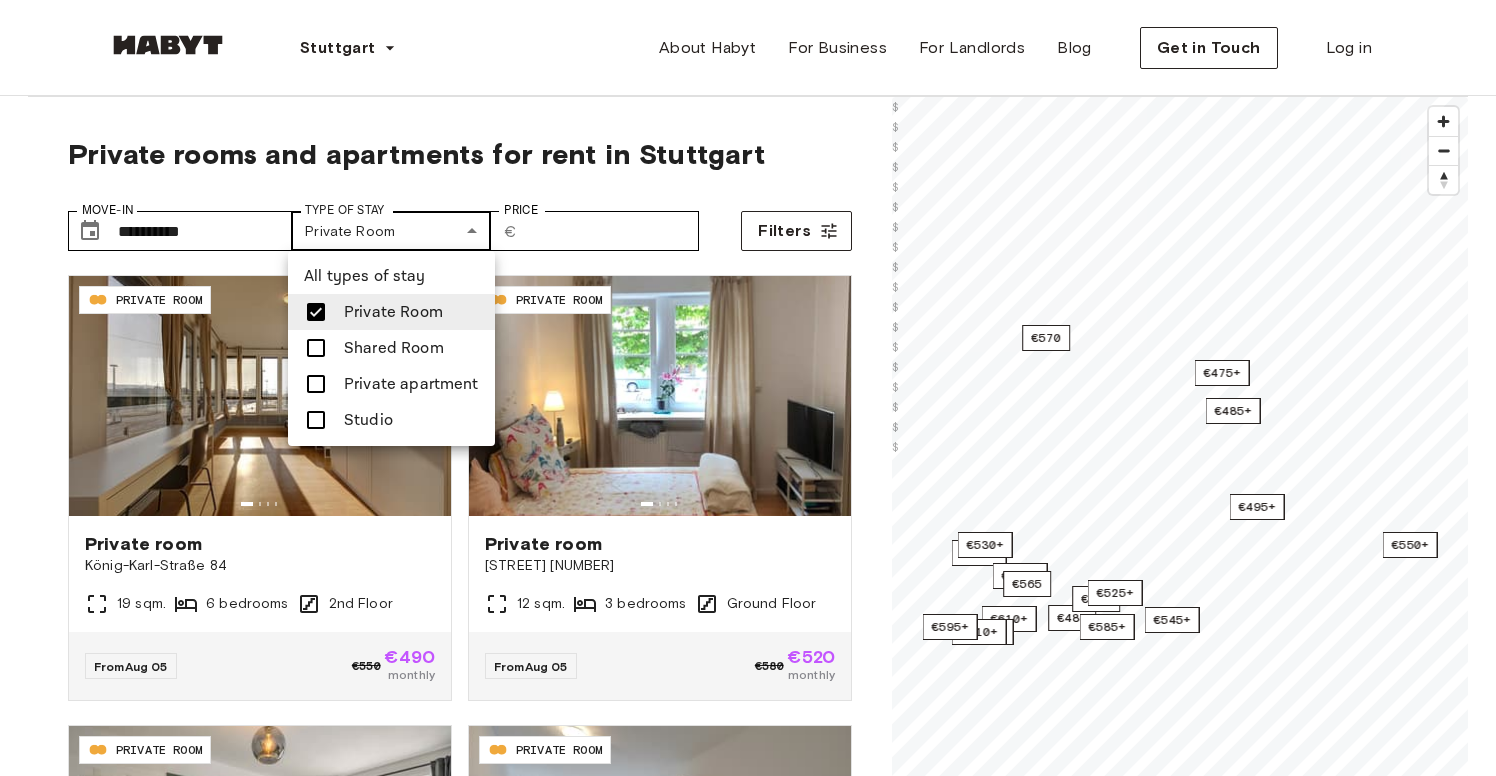 click at bounding box center [748, 388] 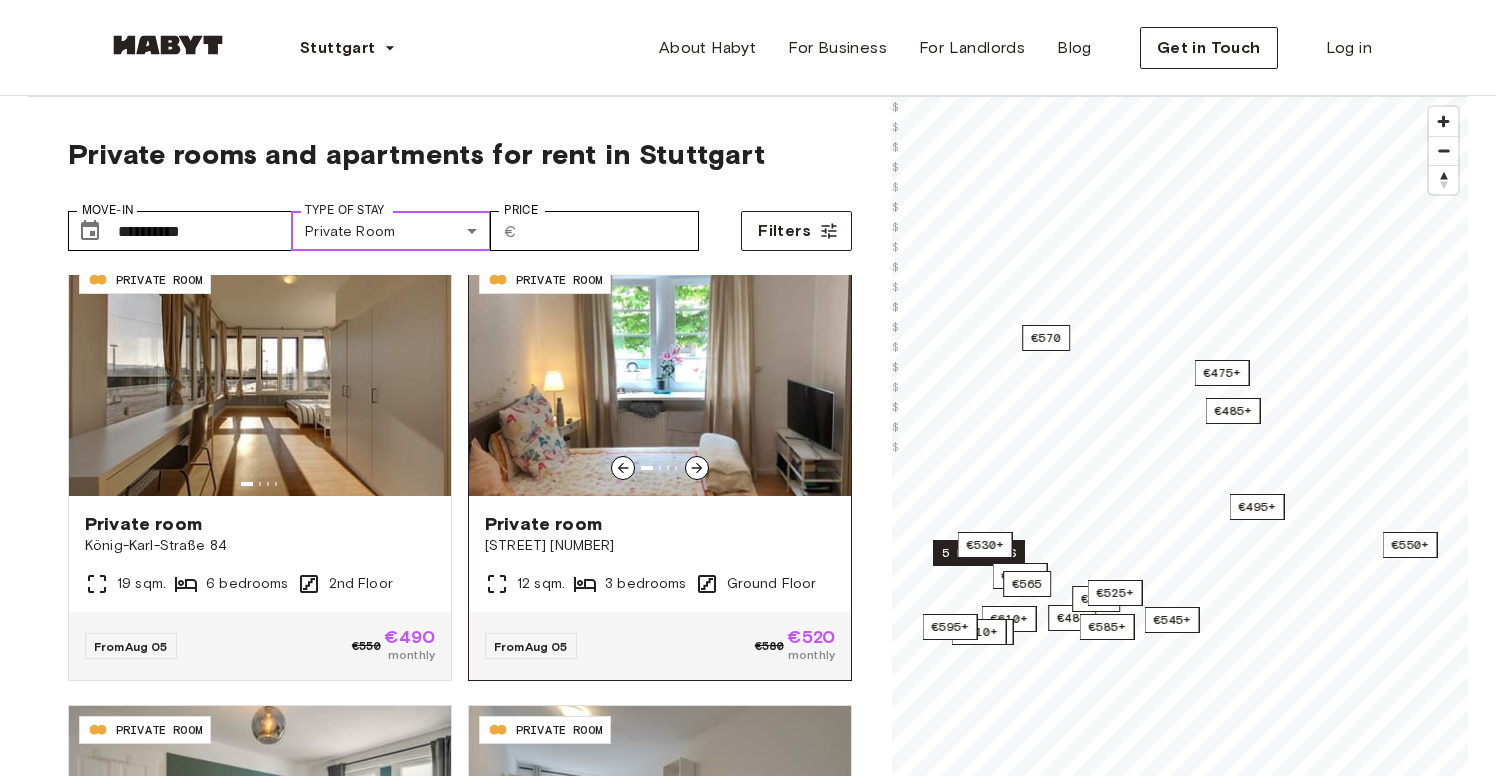 scroll, scrollTop: 0, scrollLeft: 0, axis: both 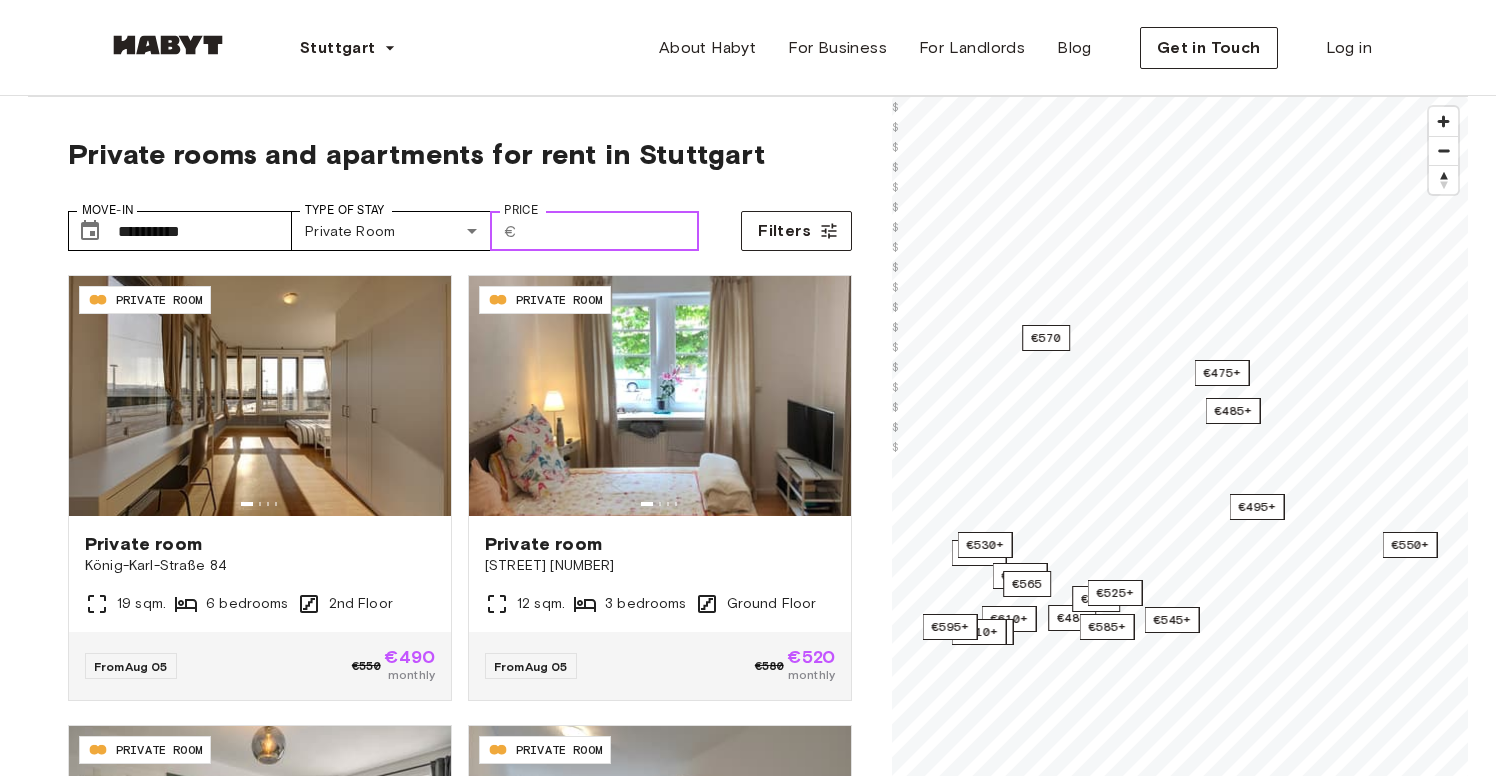 click on "Price" at bounding box center (612, 231) 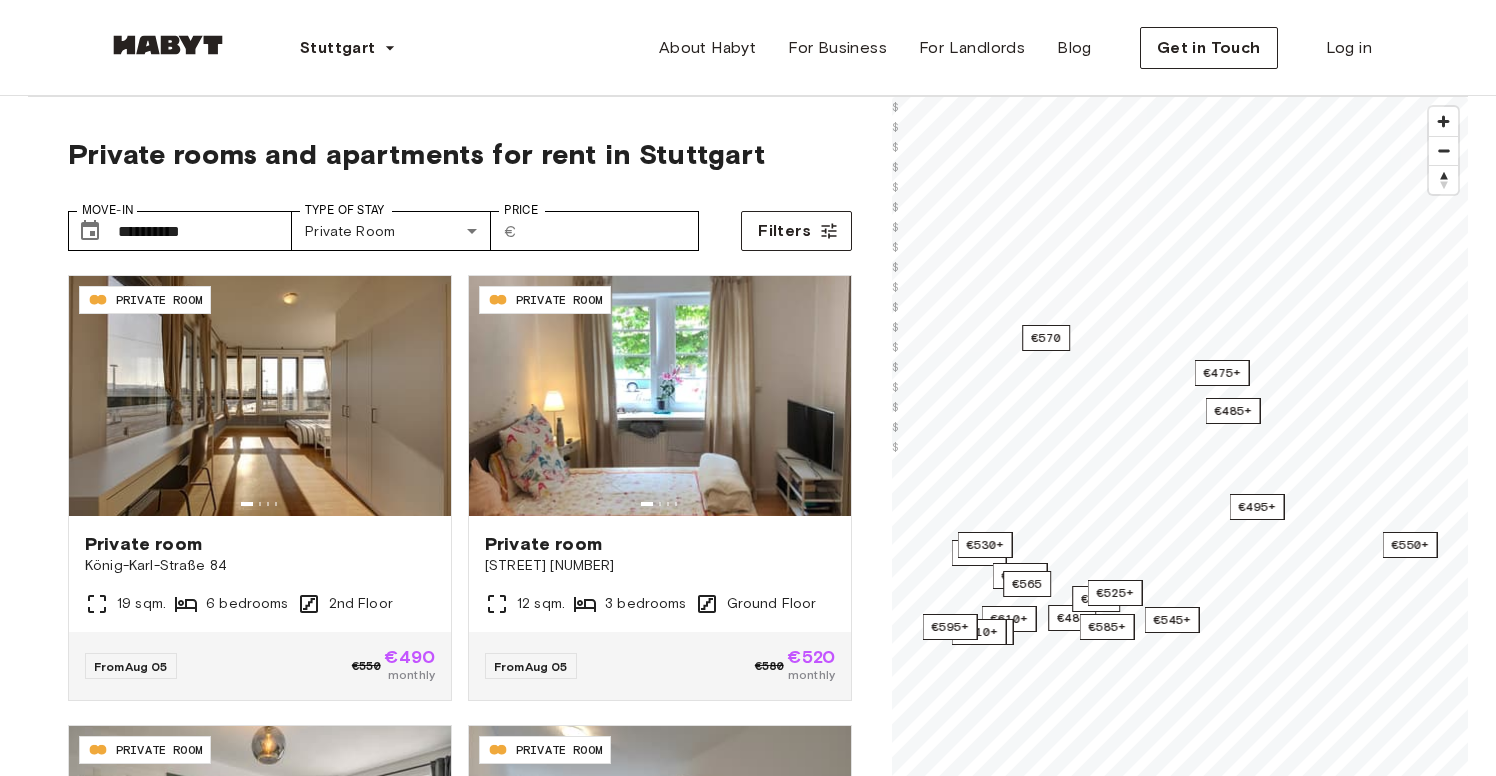 click on "**********" at bounding box center (460, 223) 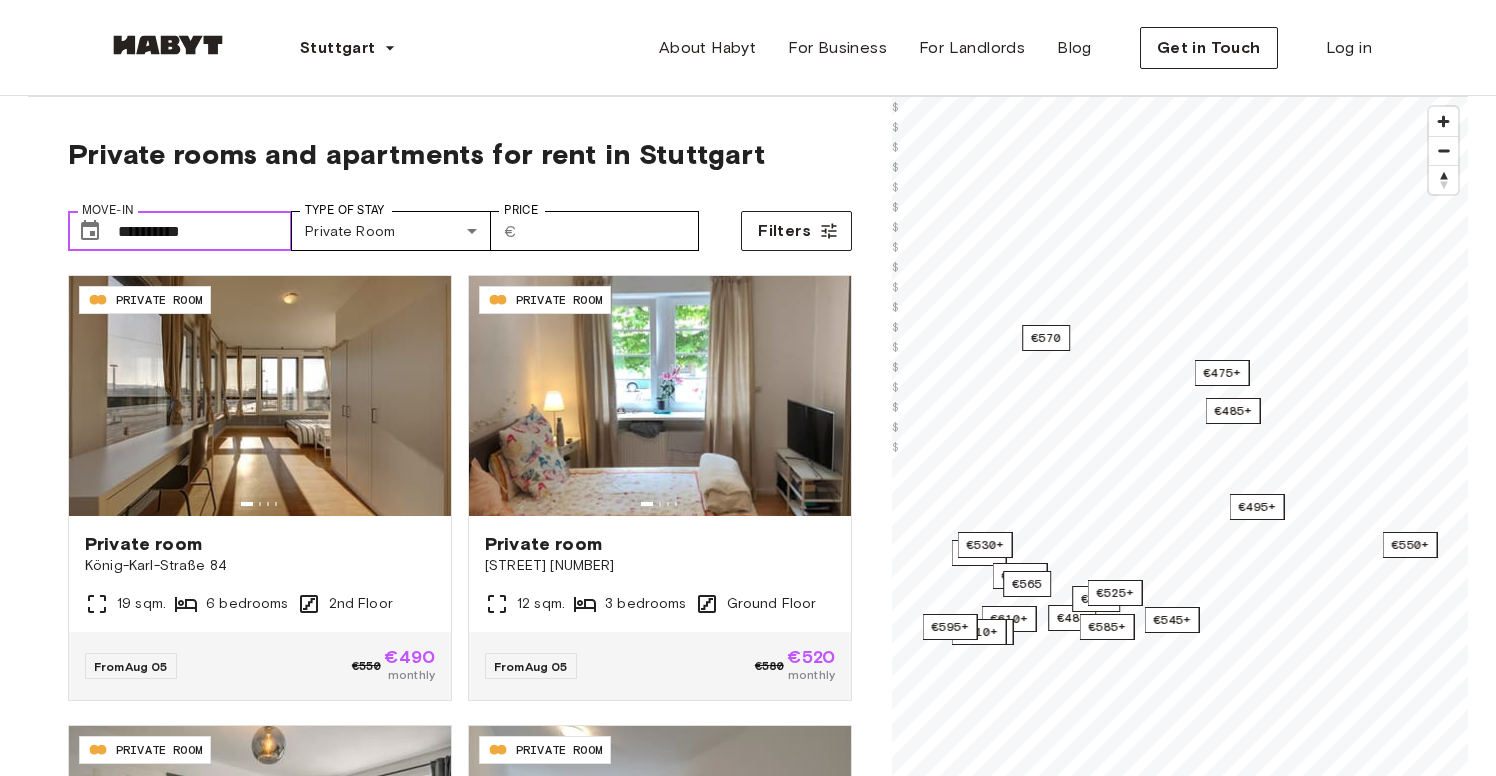 click on "**********" at bounding box center (205, 231) 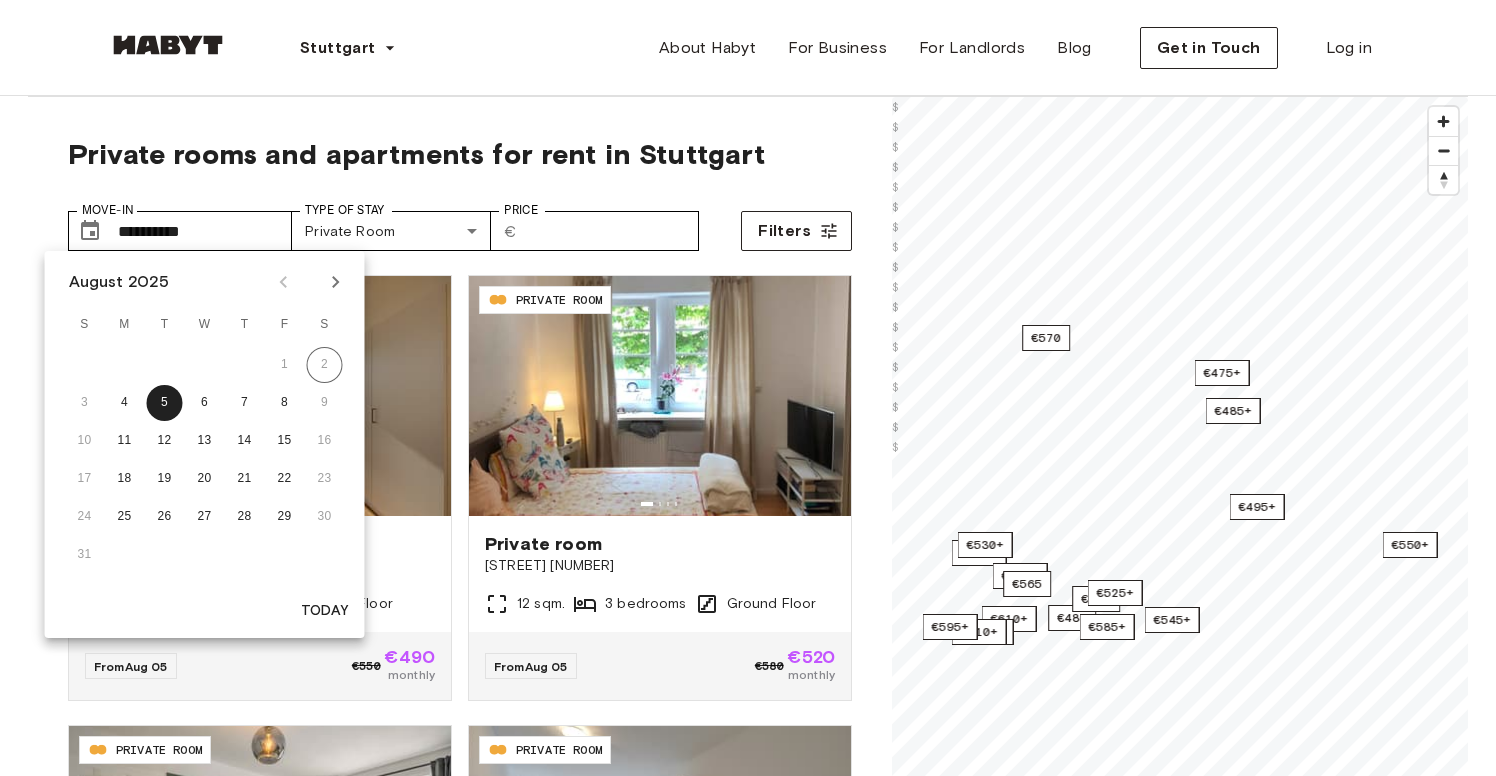 click 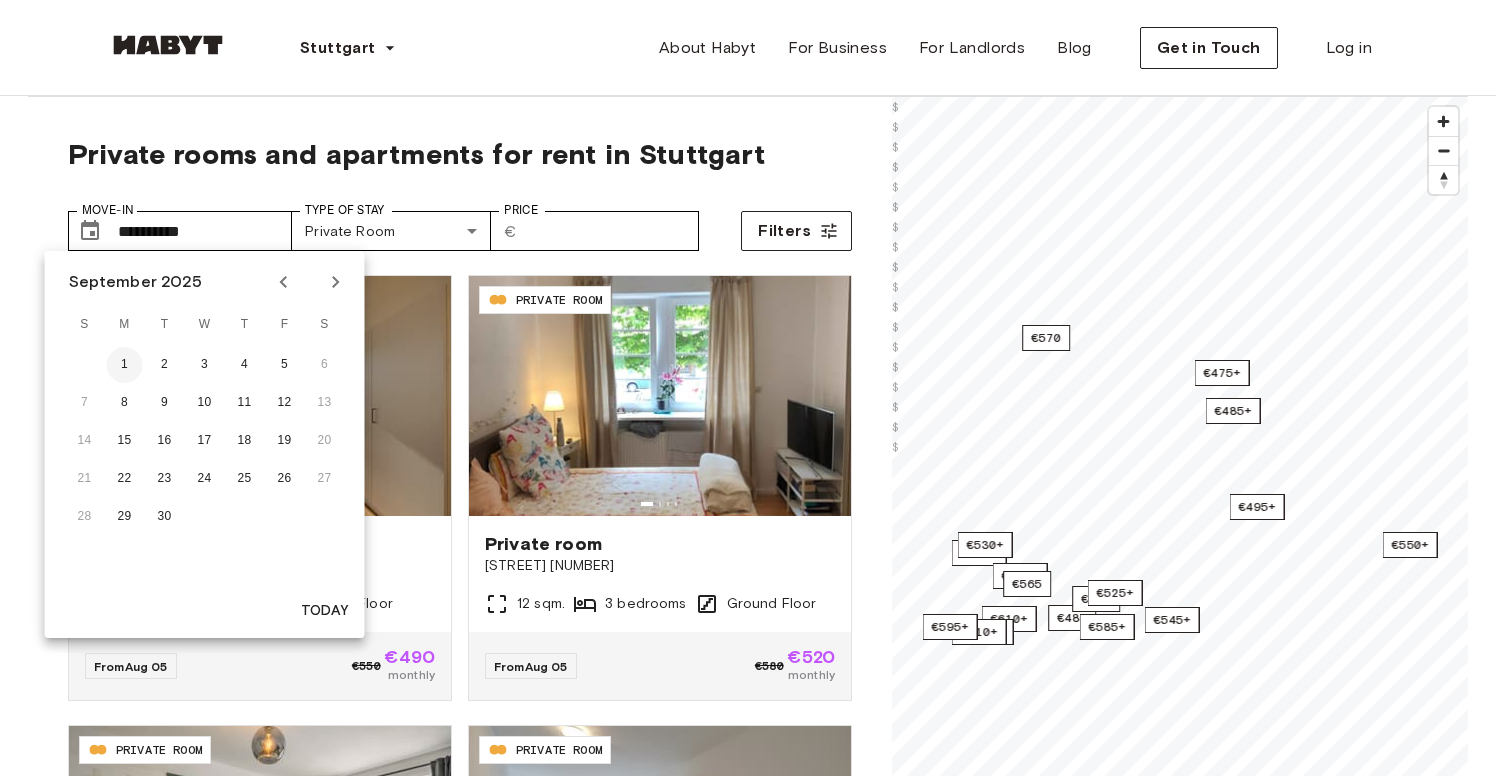 click on "1" at bounding box center (125, 365) 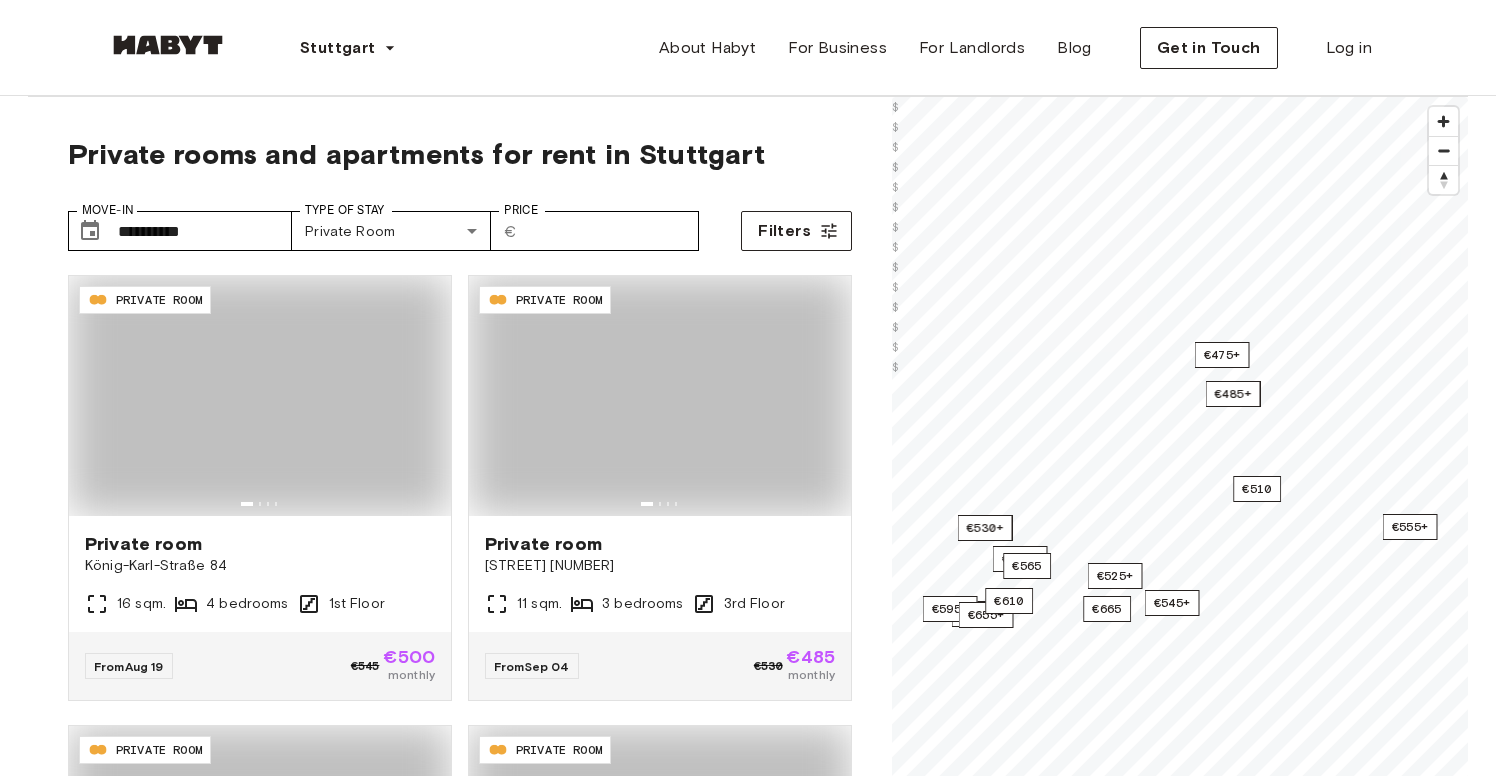 type on "**********" 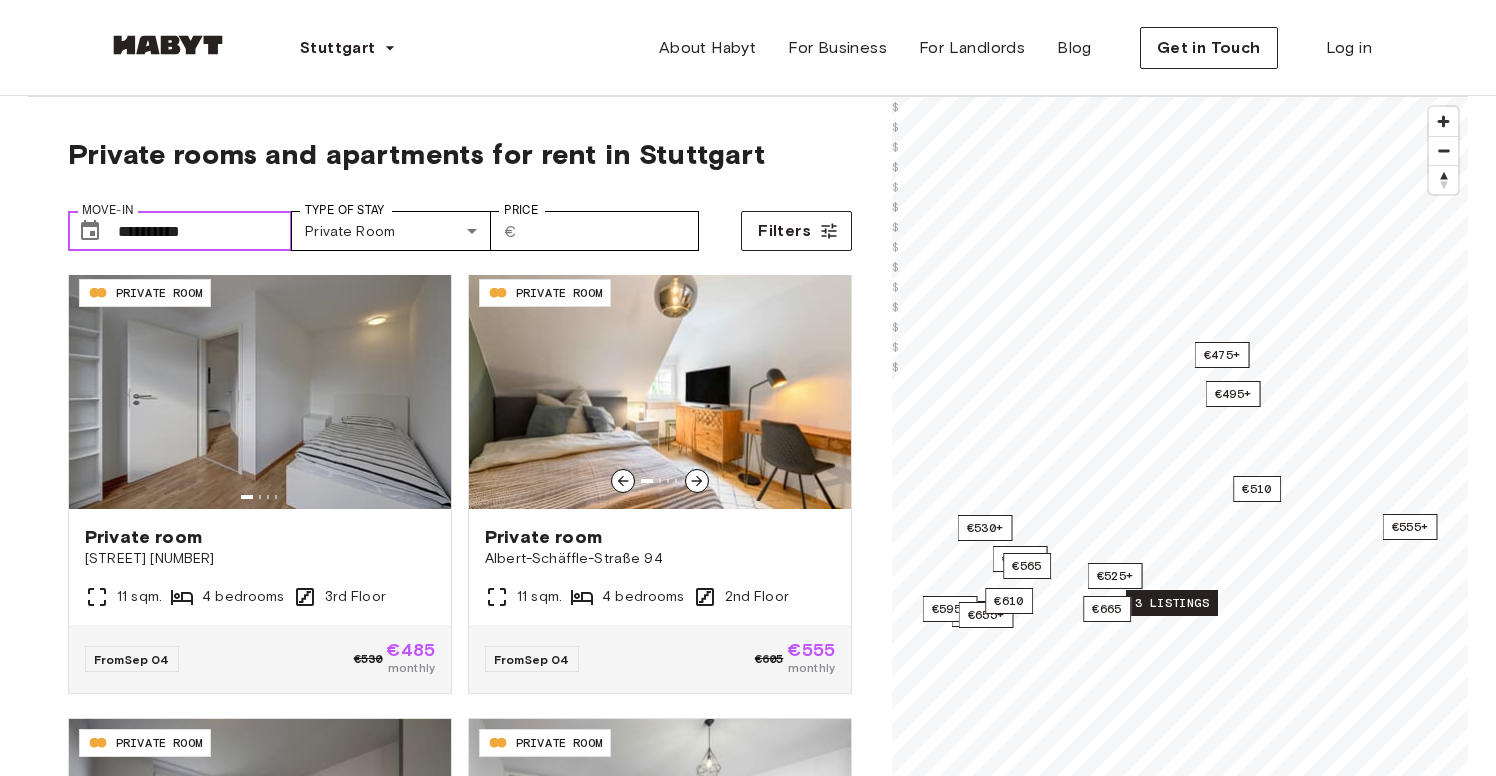 scroll, scrollTop: 487, scrollLeft: 0, axis: vertical 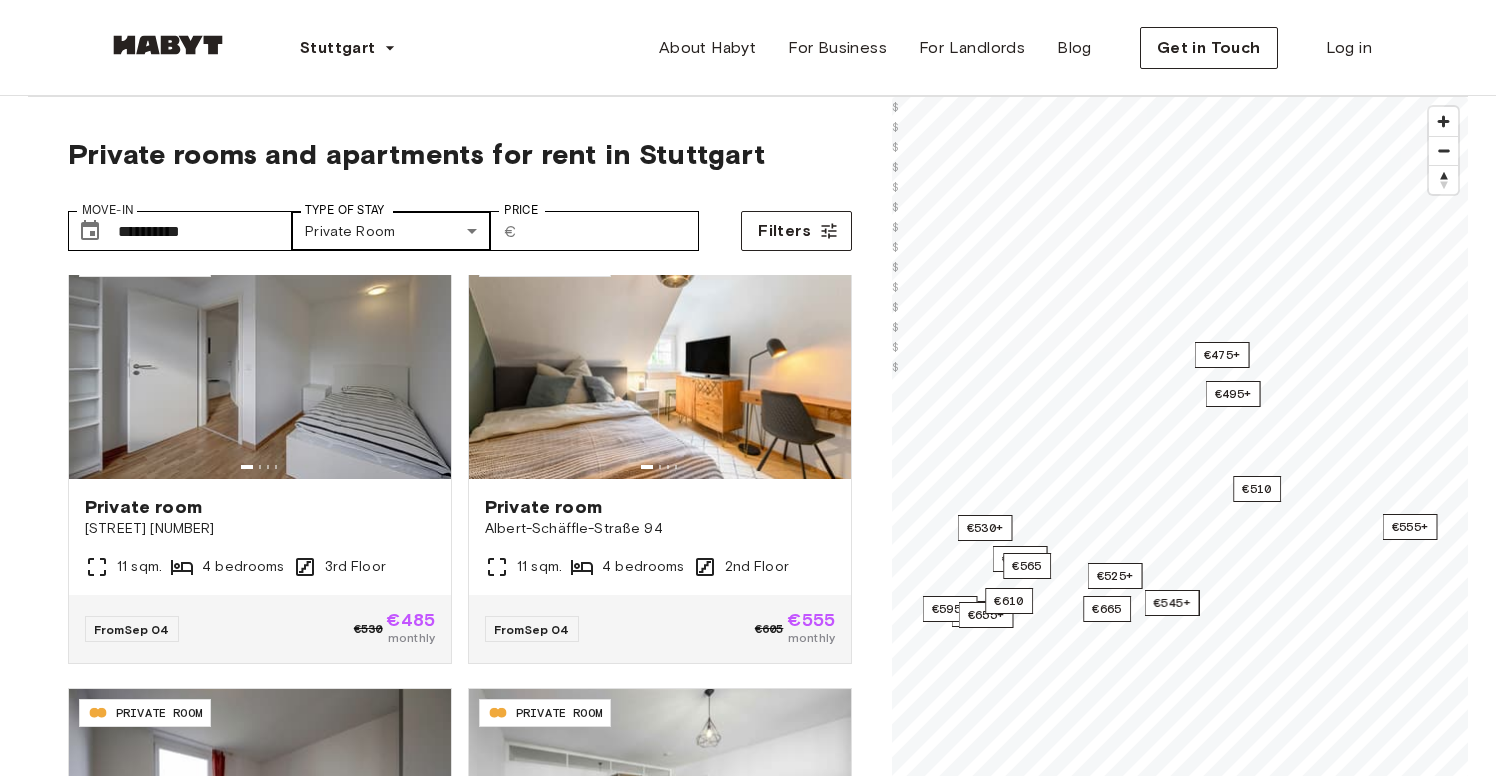 click on "**********" at bounding box center [748, 2447] 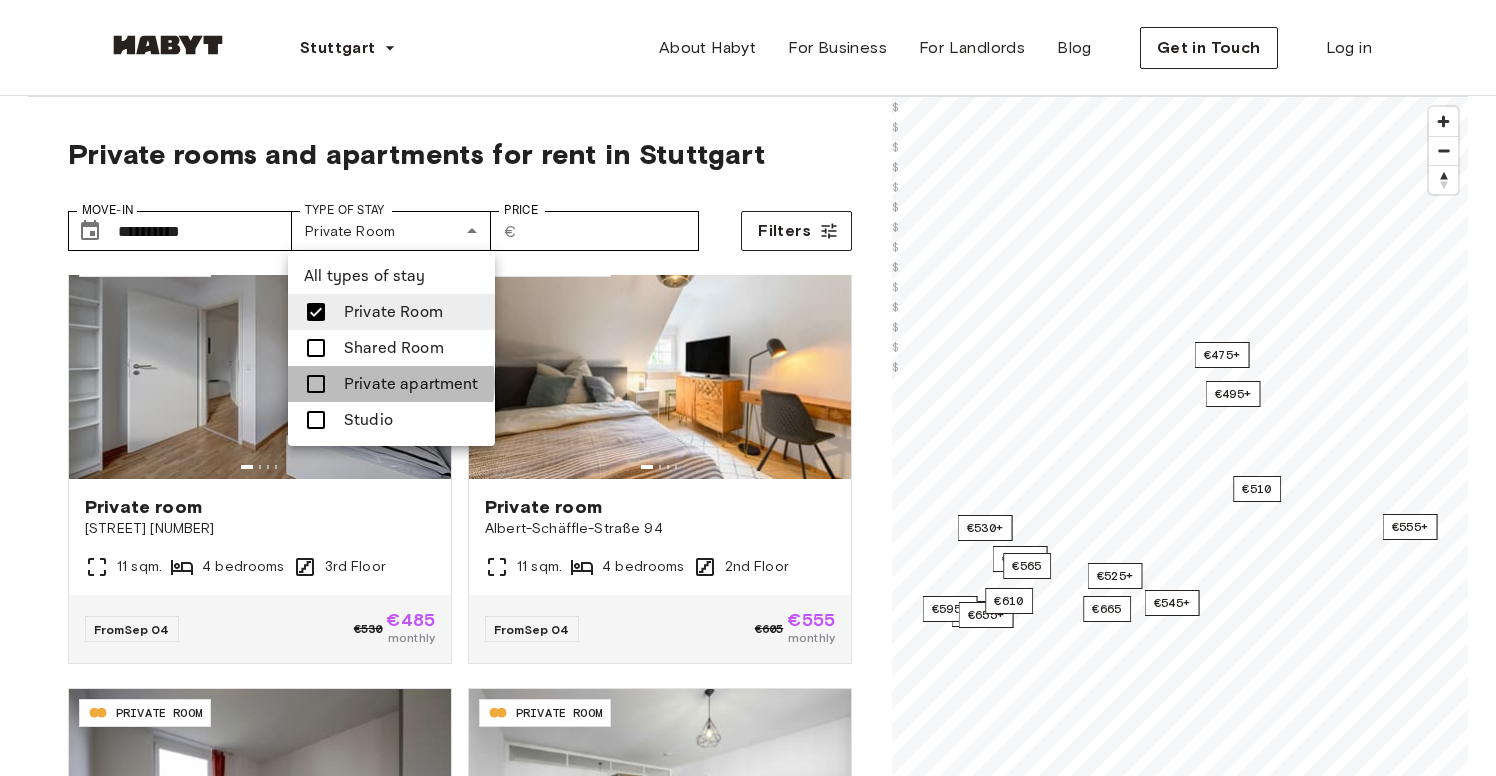 click on "Private apartment" at bounding box center (411, 384) 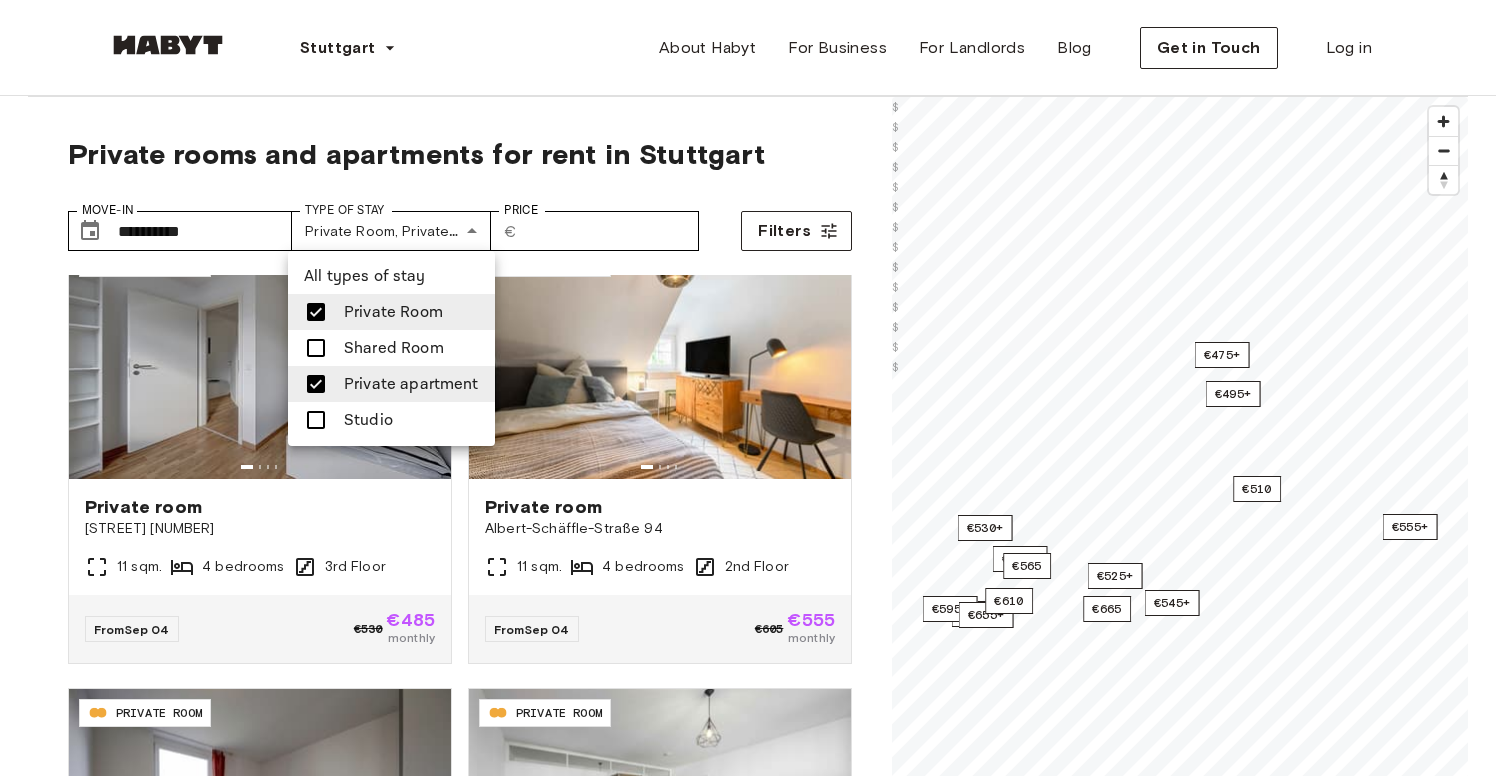 click at bounding box center [316, 312] 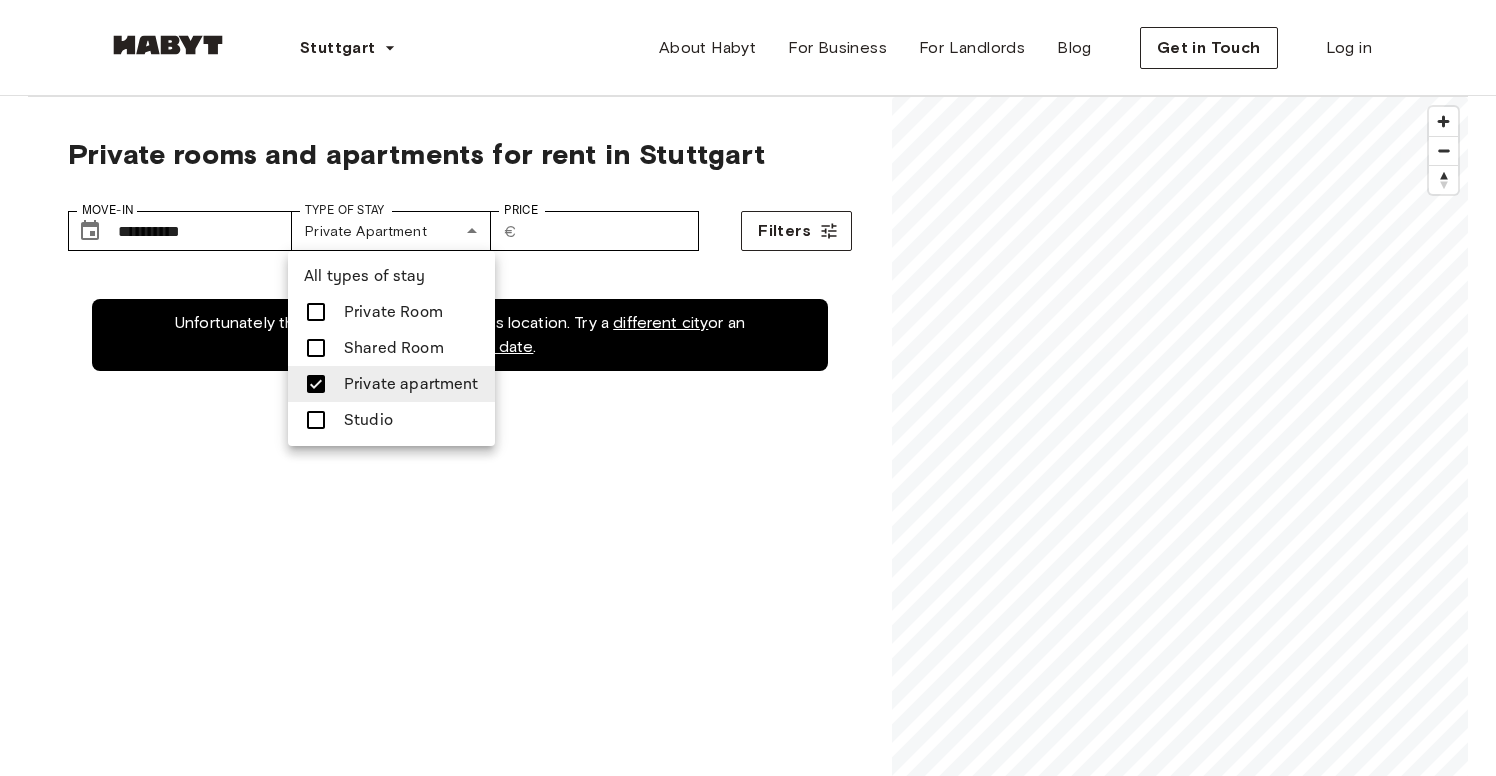 scroll, scrollTop: 0, scrollLeft: 0, axis: both 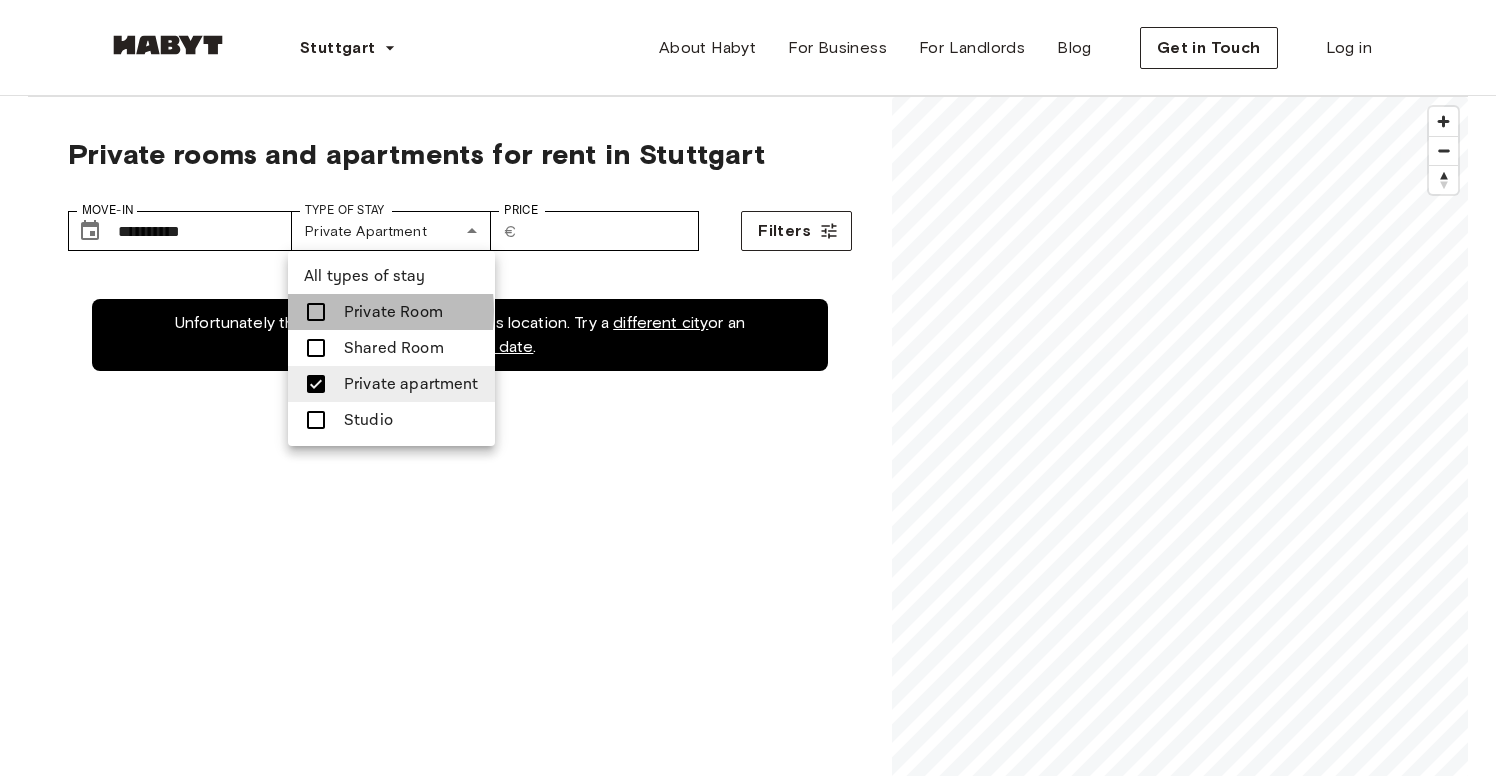 click at bounding box center (316, 312) 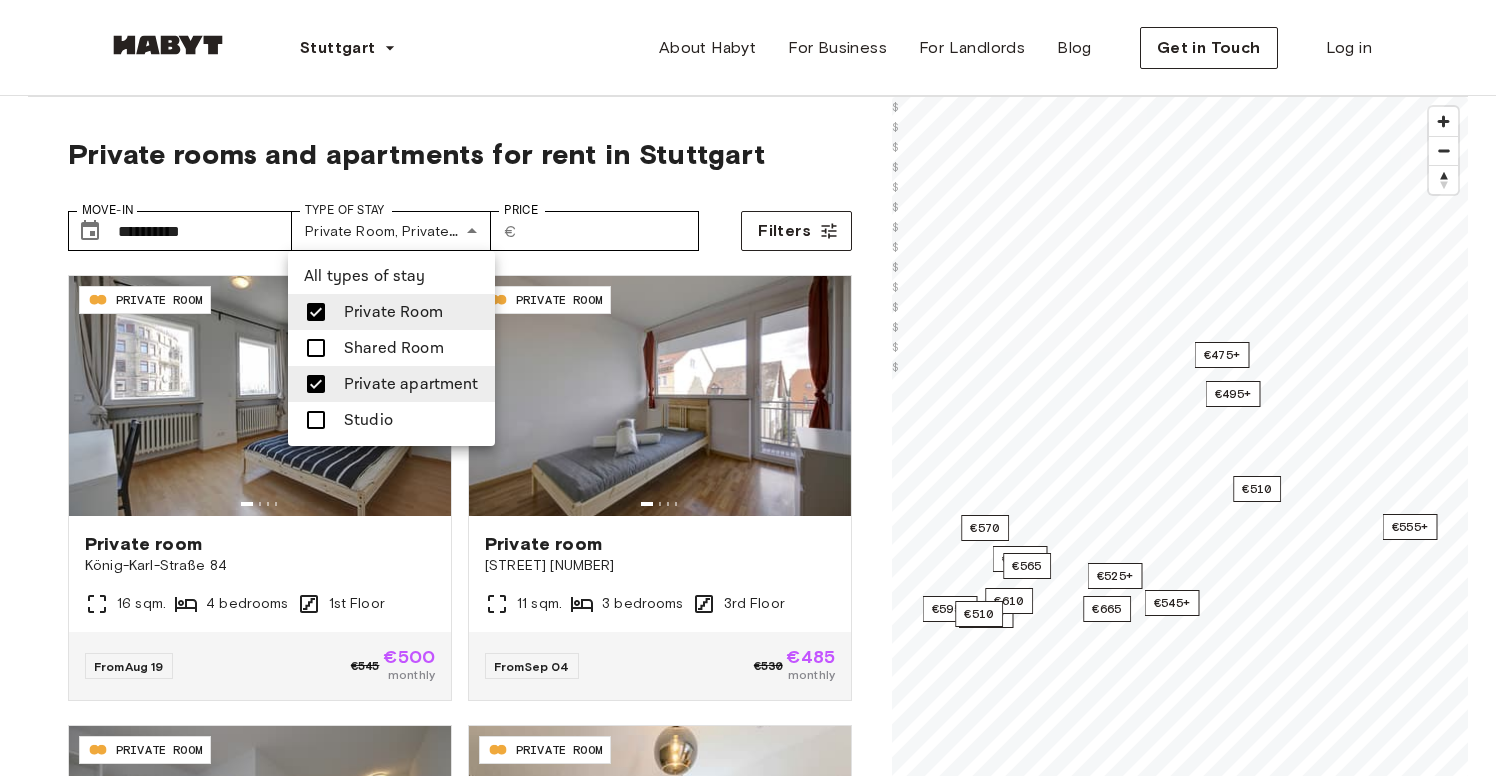 click at bounding box center [316, 384] 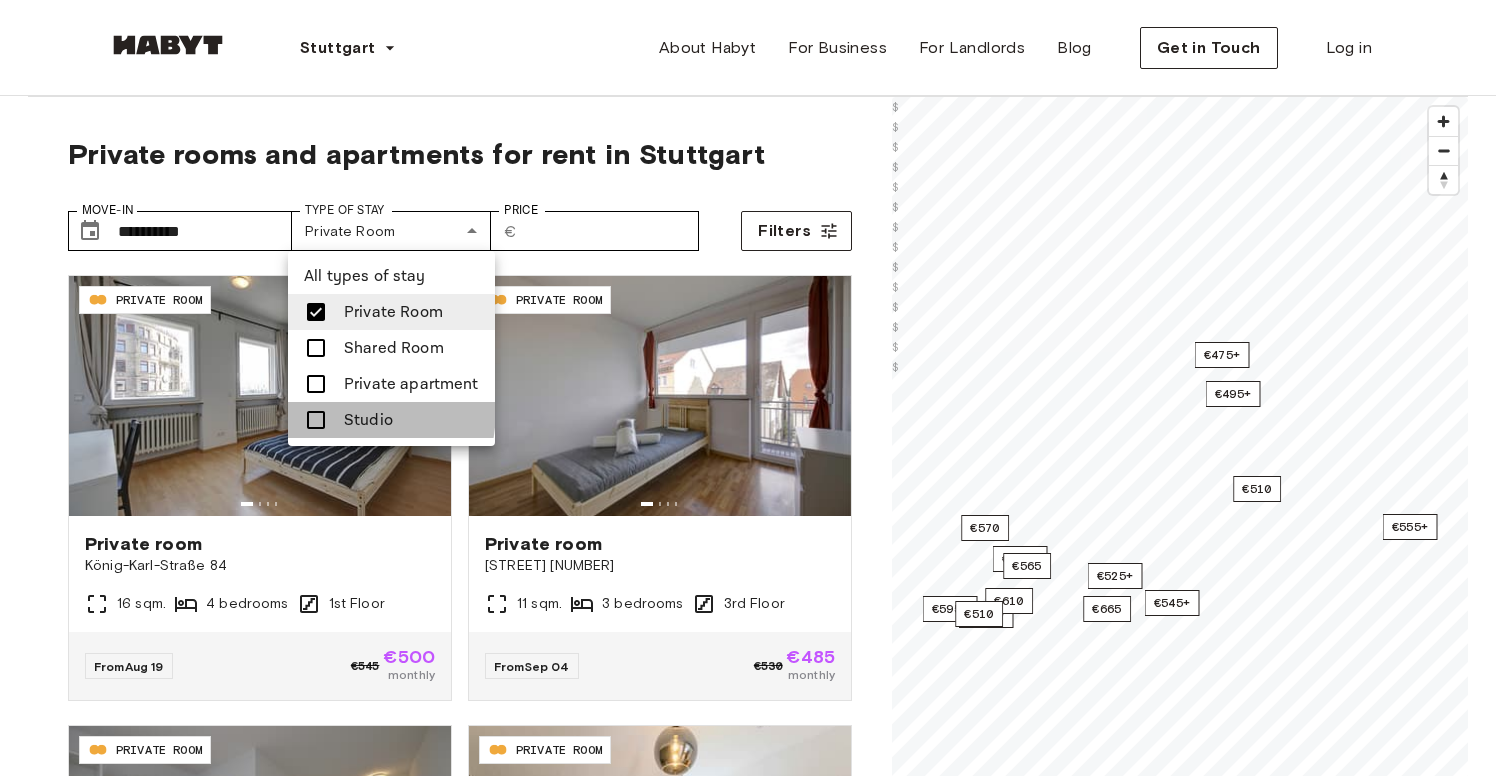 click at bounding box center [316, 420] 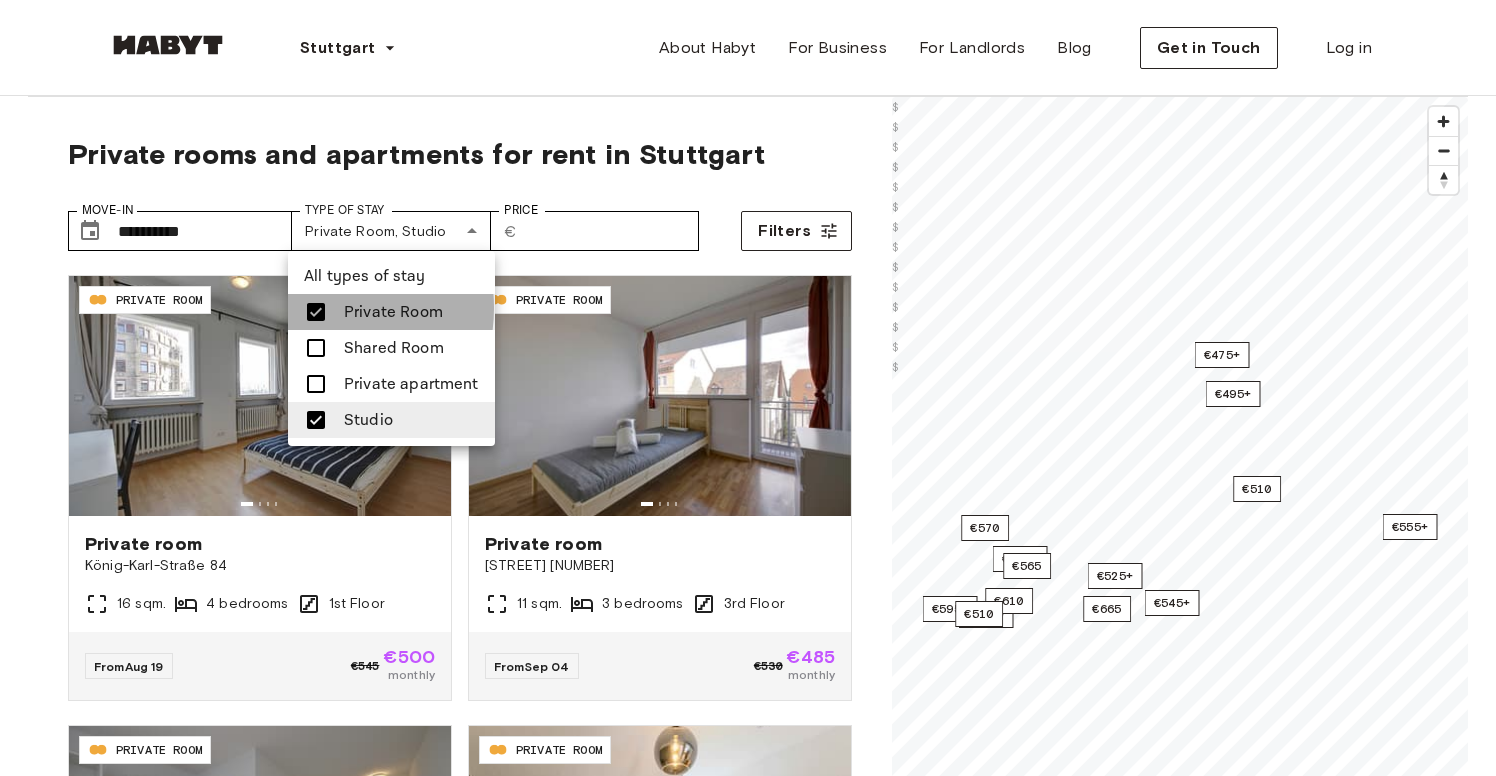 click at bounding box center [316, 312] 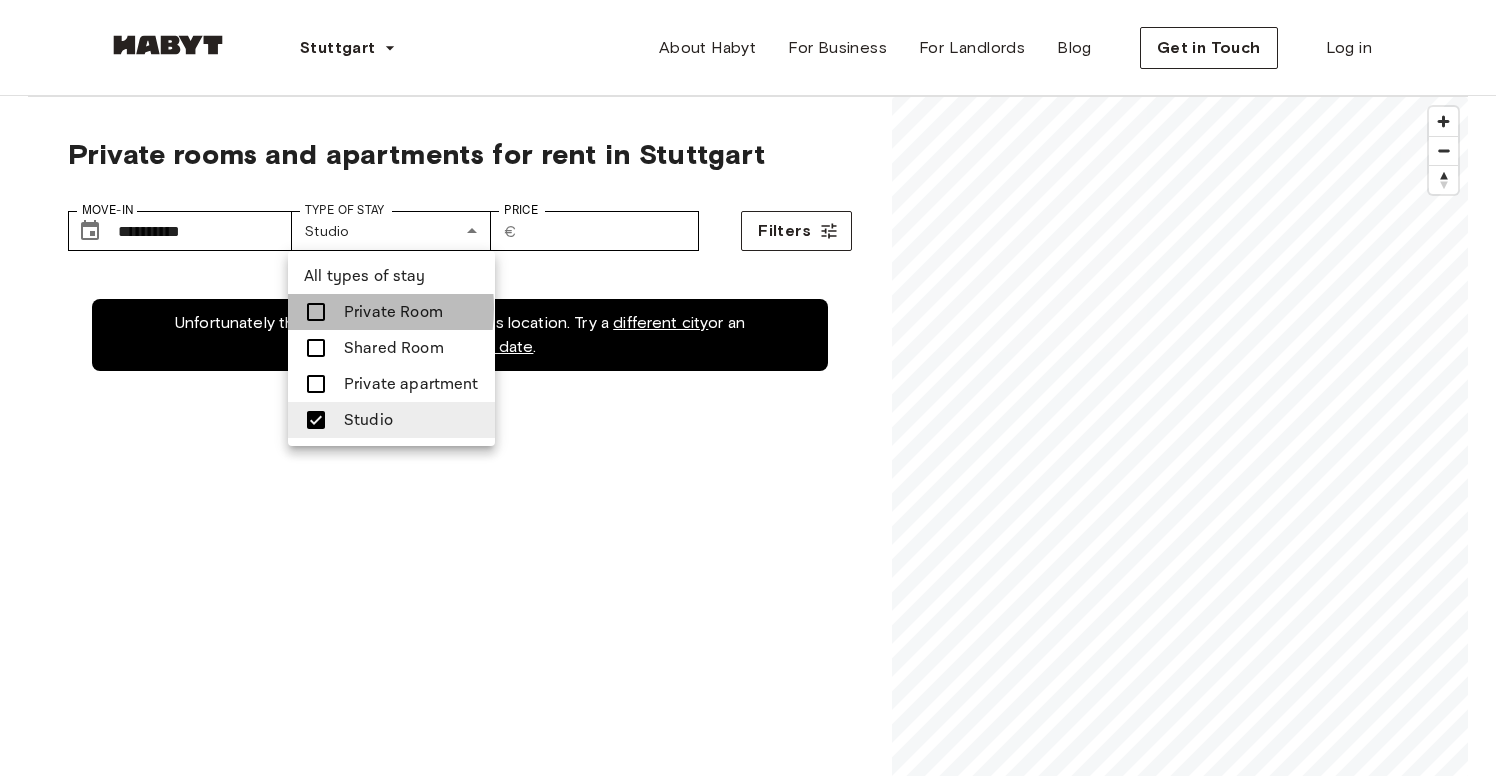 click at bounding box center [316, 312] 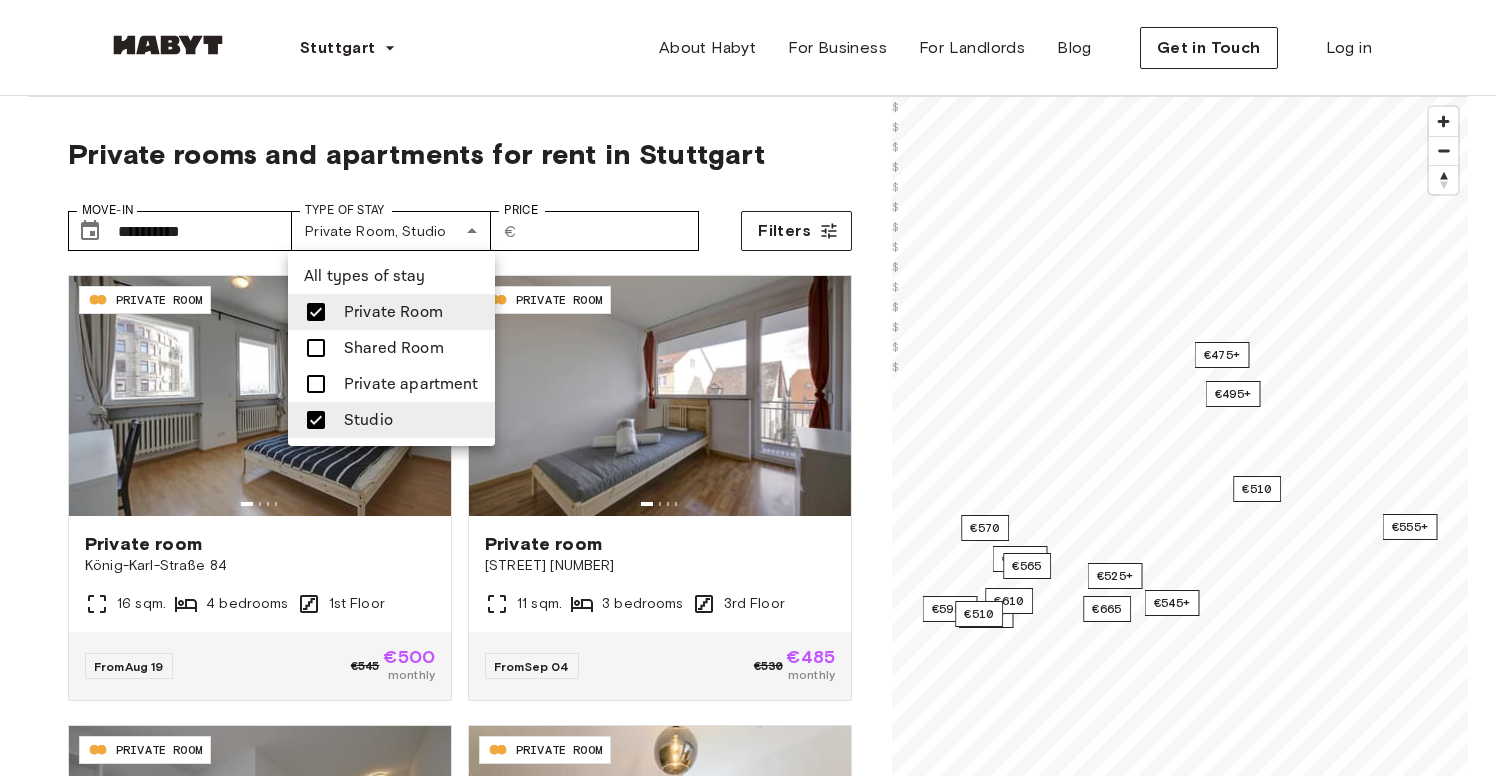 click at bounding box center (316, 348) 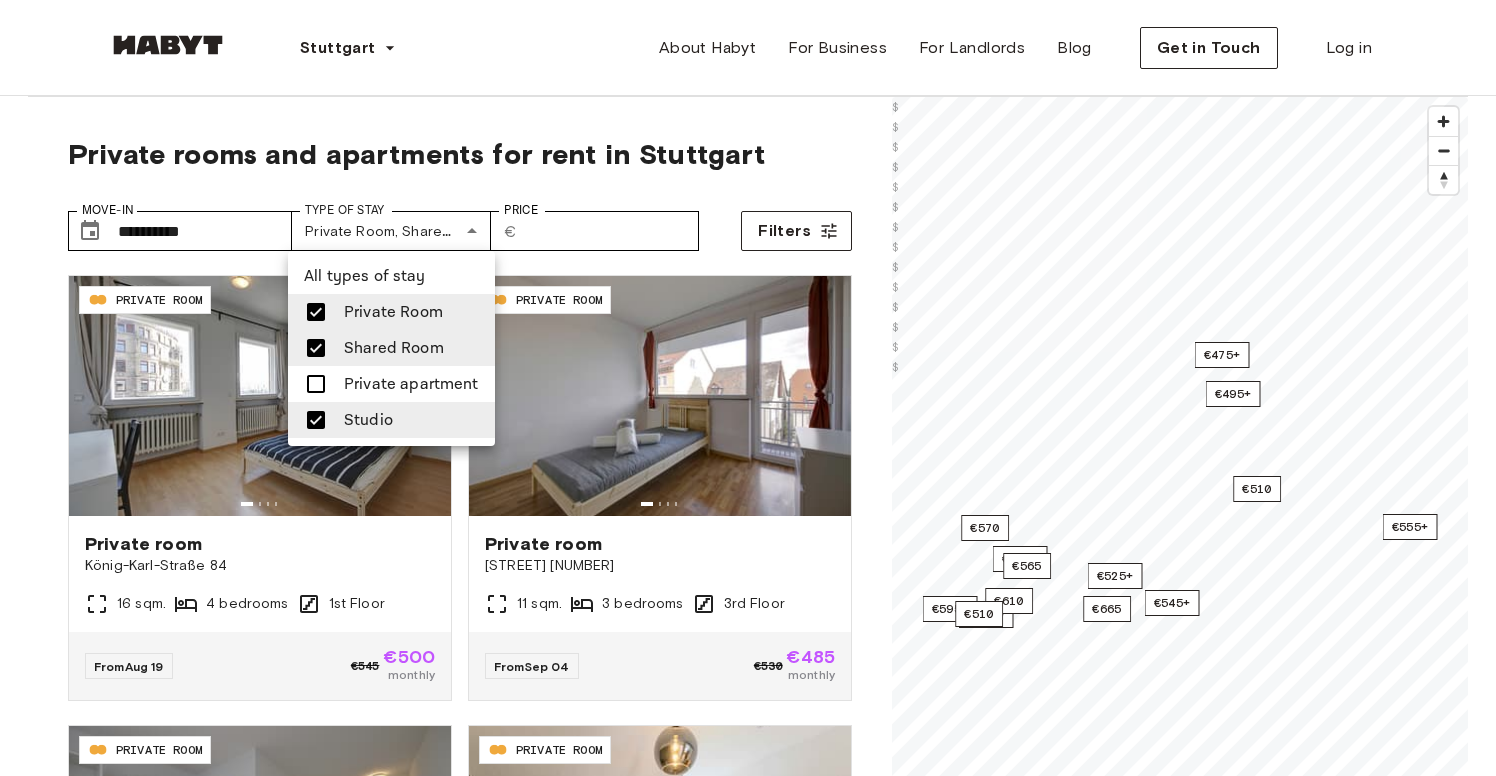 click at bounding box center (316, 420) 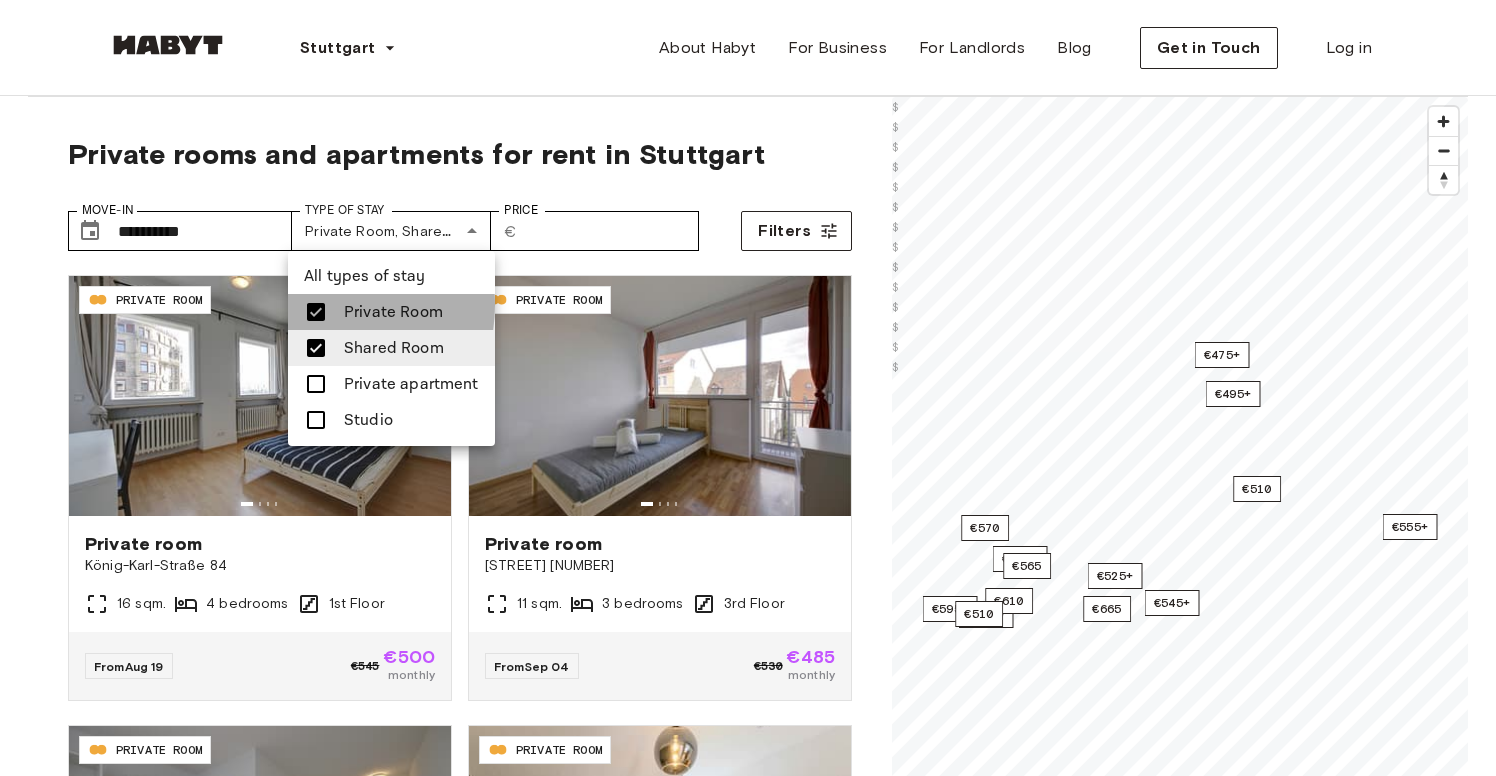 click at bounding box center [316, 312] 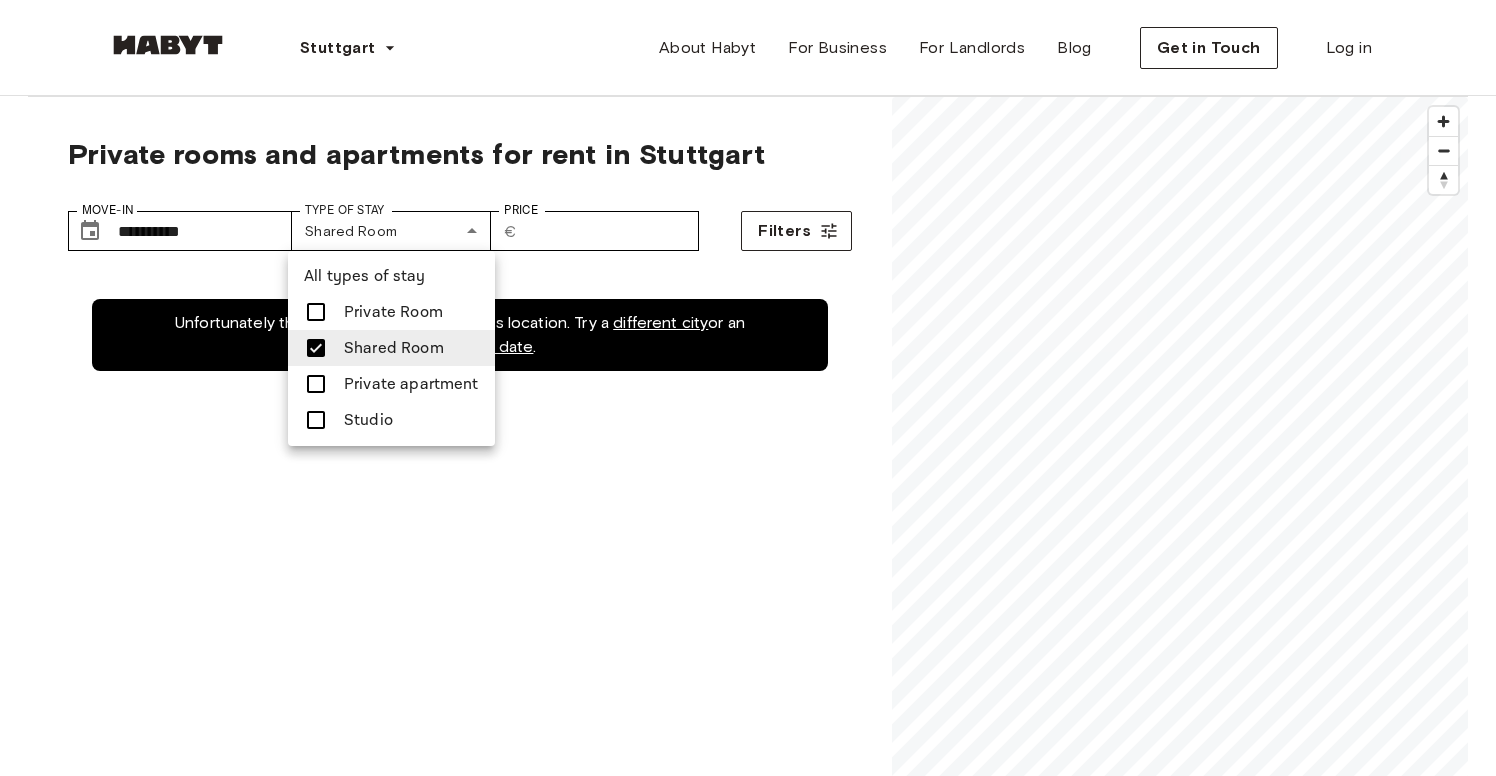 click at bounding box center [316, 312] 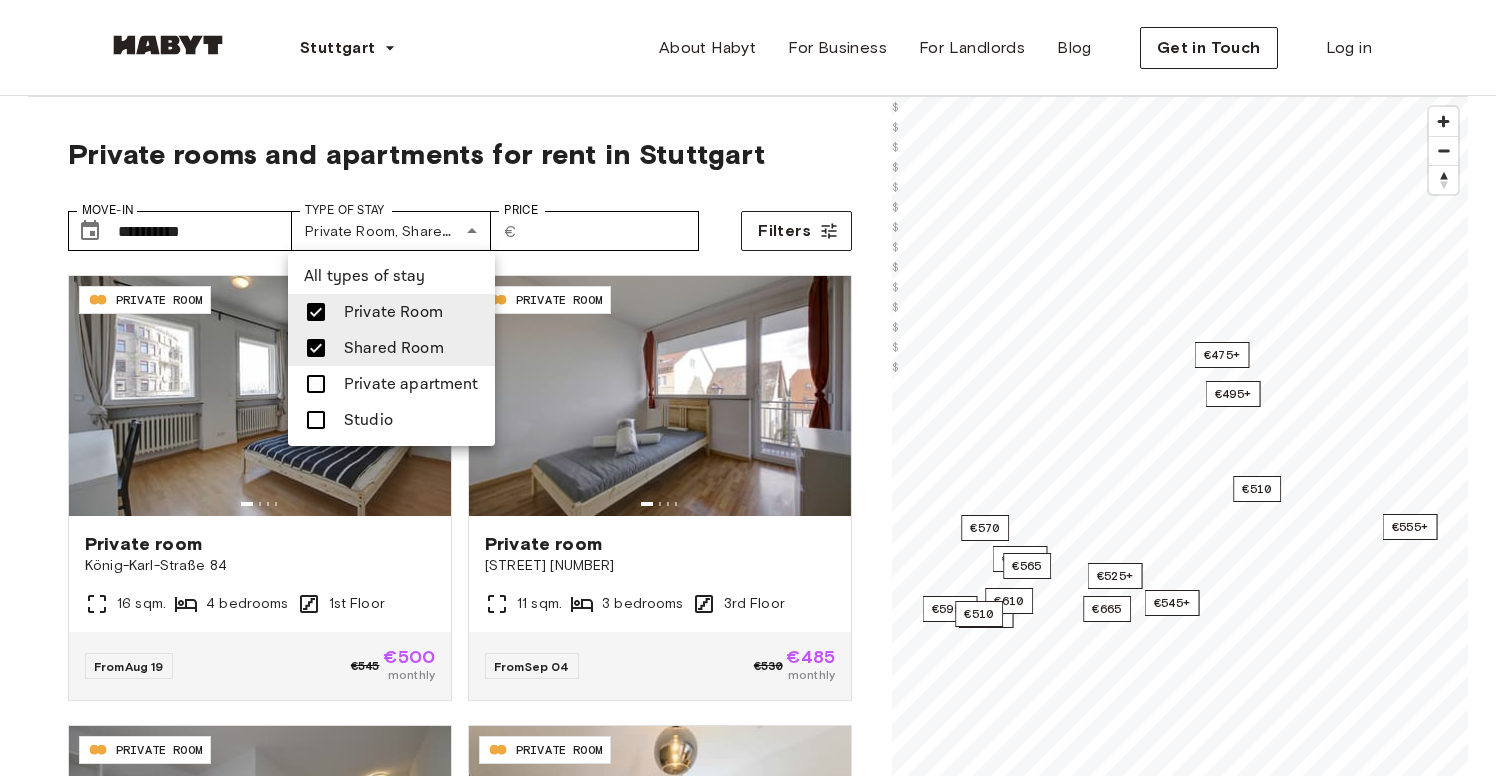 click at bounding box center [316, 348] 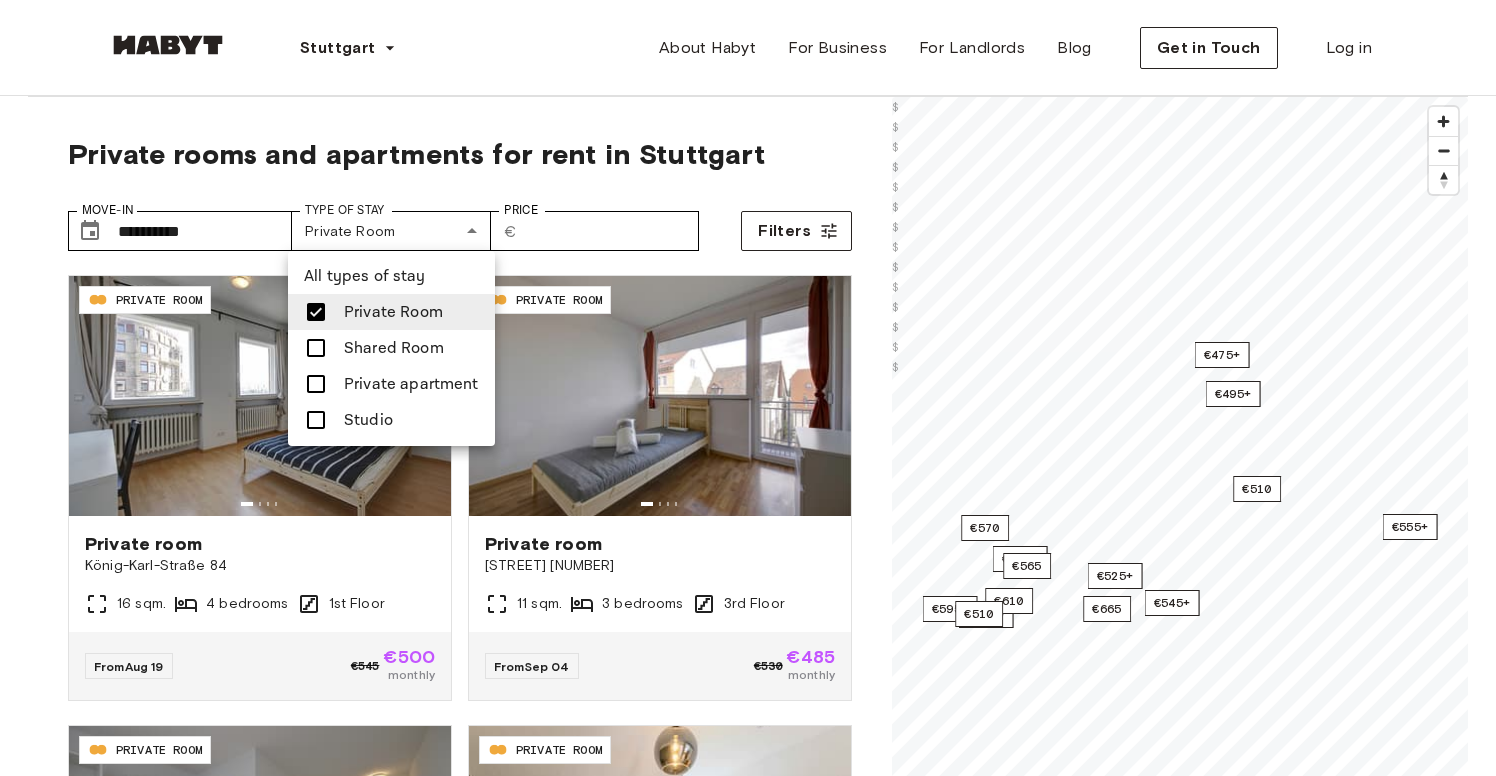 click at bounding box center [748, 388] 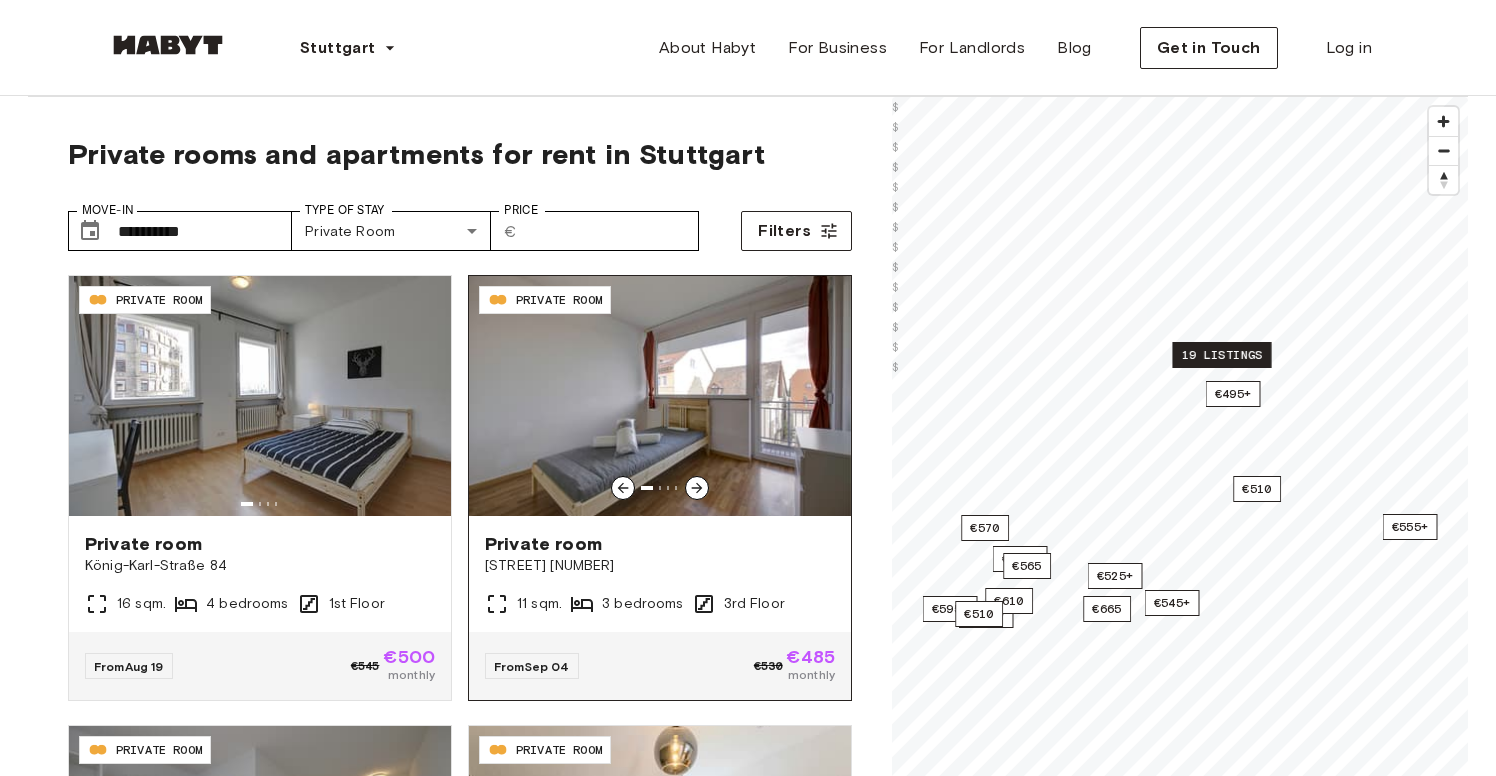 click 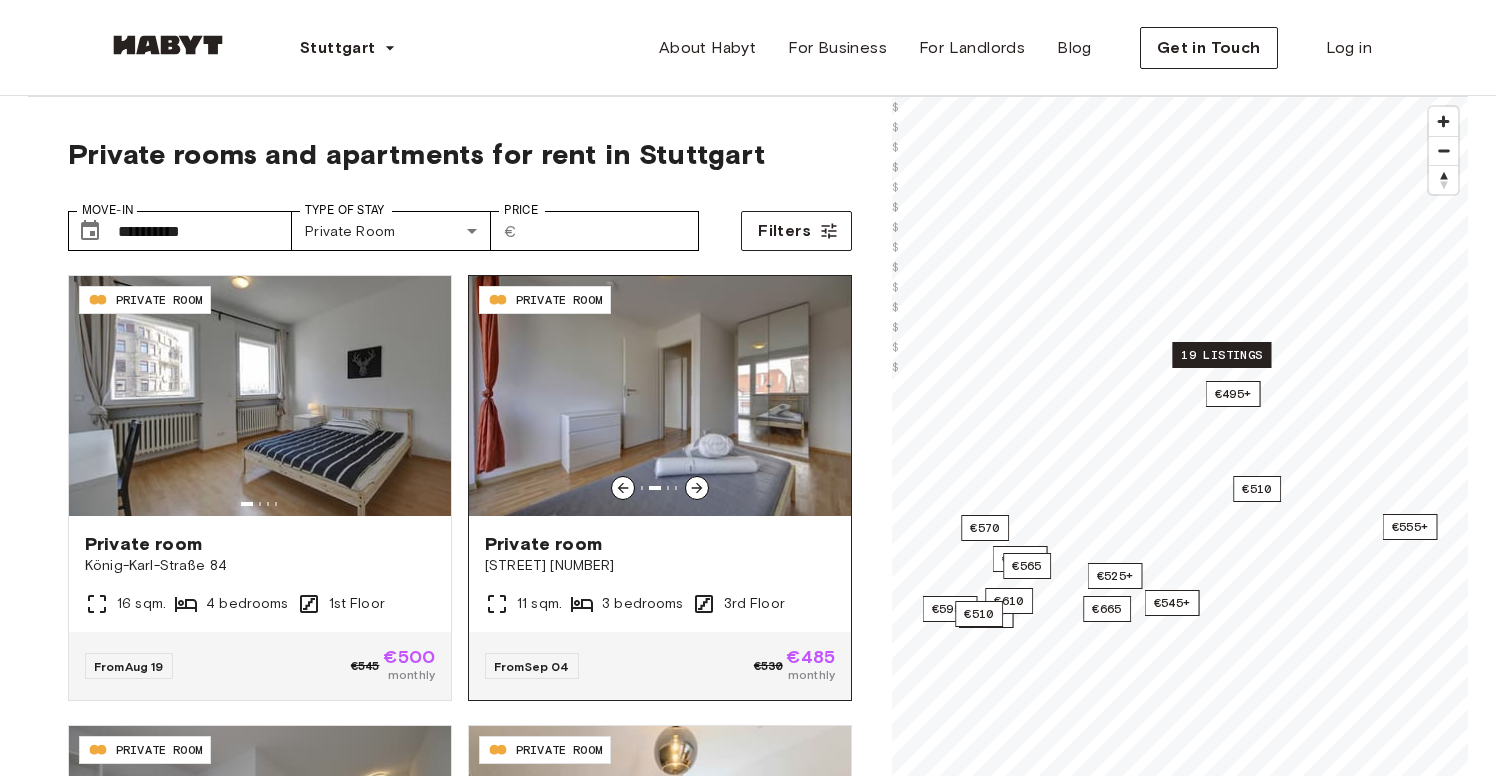 click 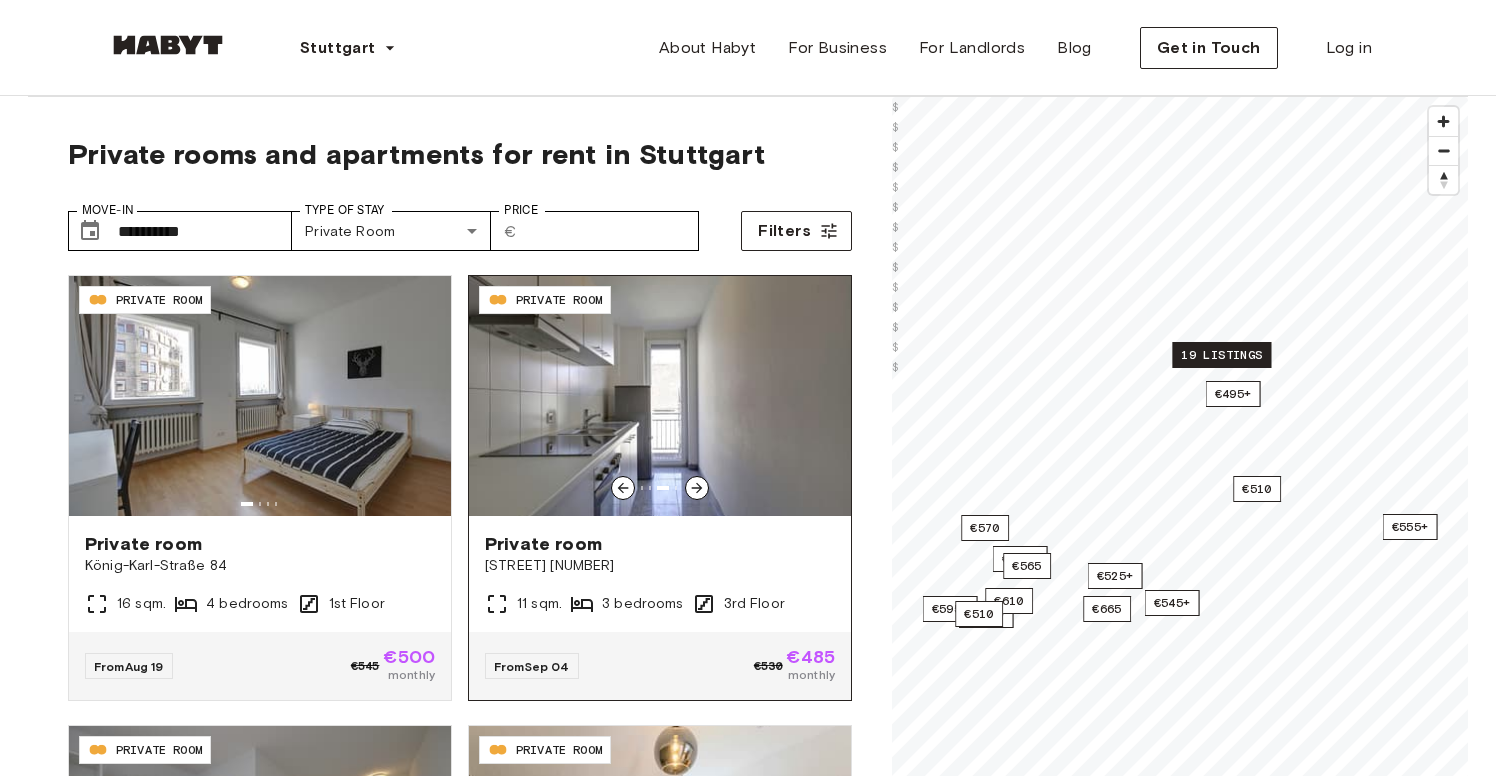 click 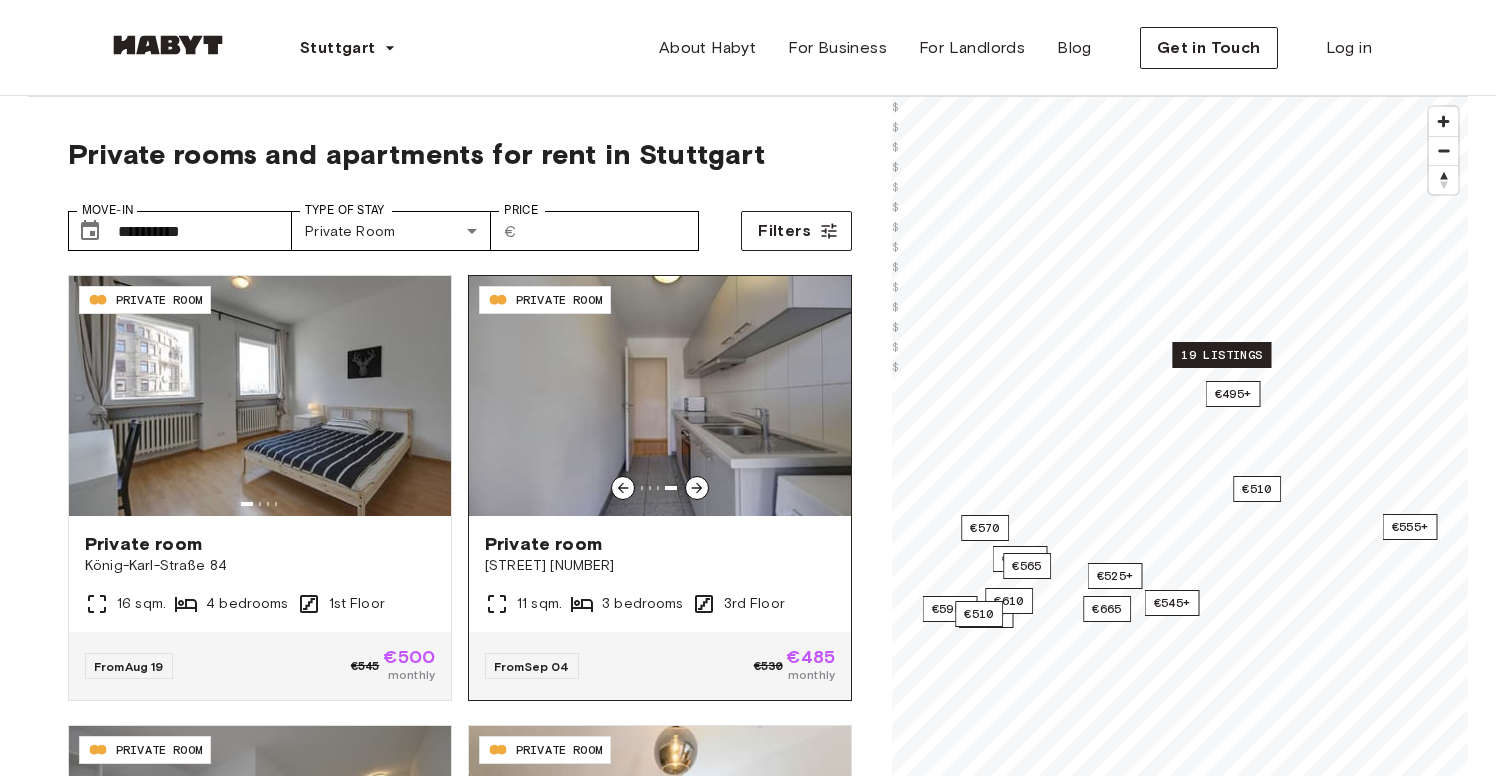 click 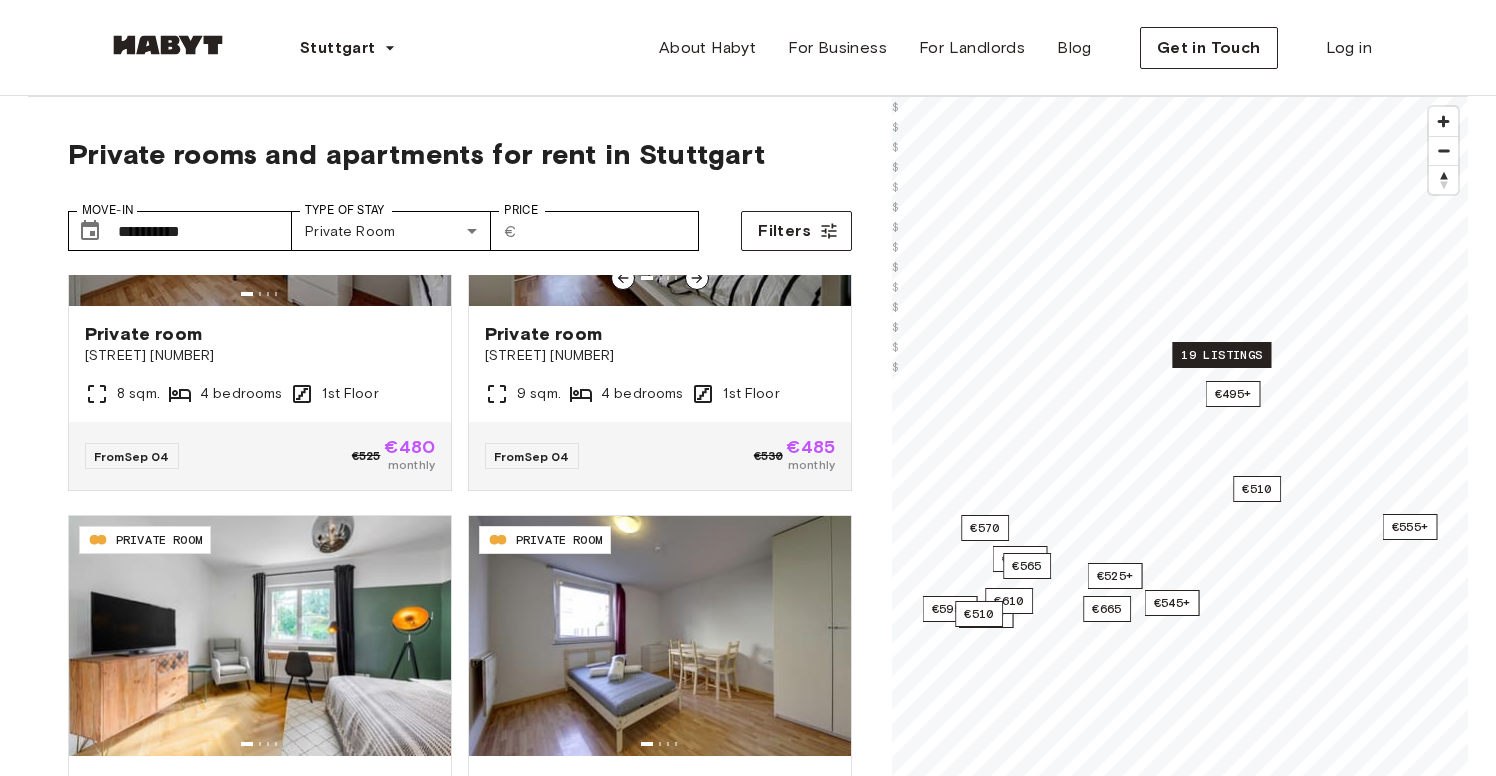 scroll, scrollTop: 3814, scrollLeft: 0, axis: vertical 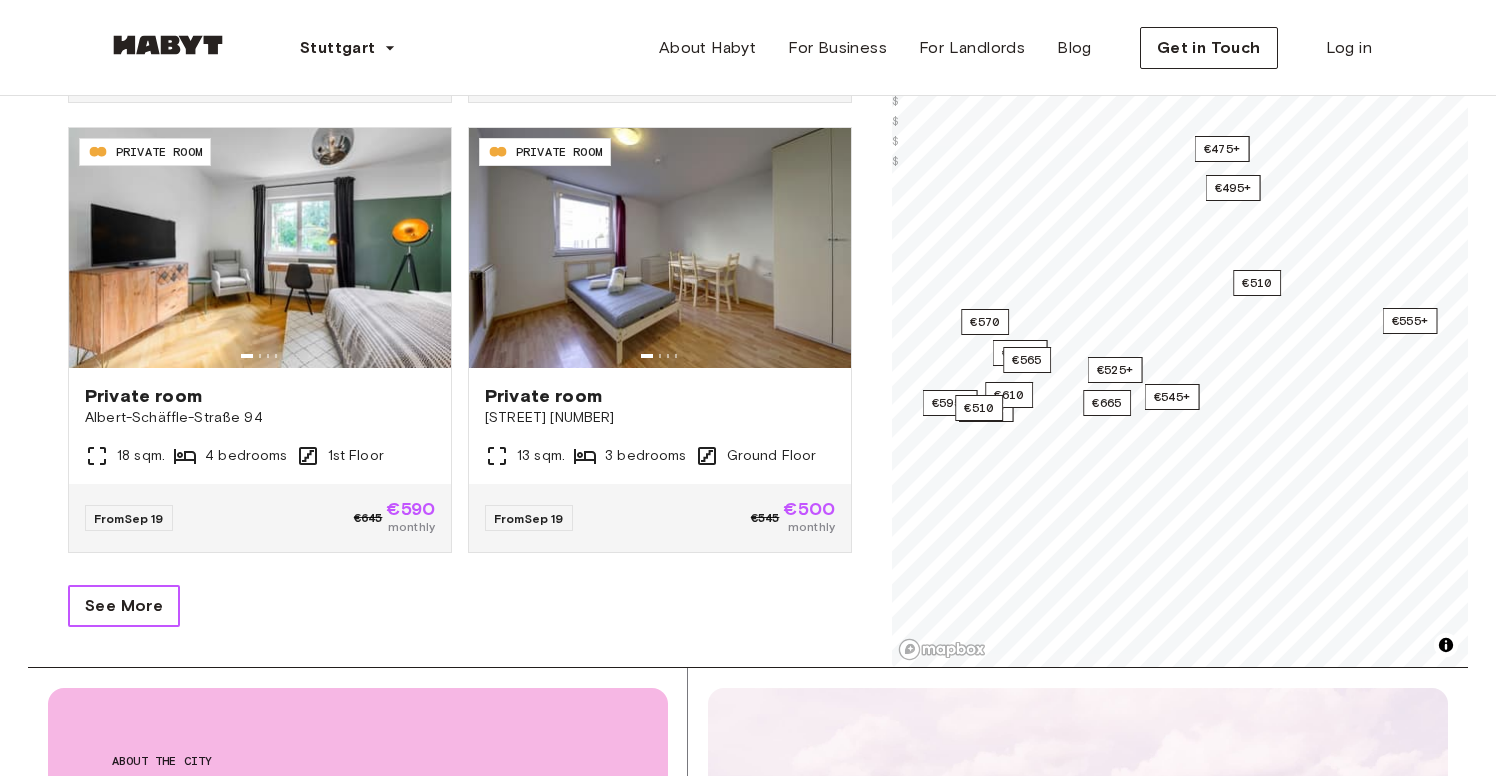 click on "See More" at bounding box center (124, 606) 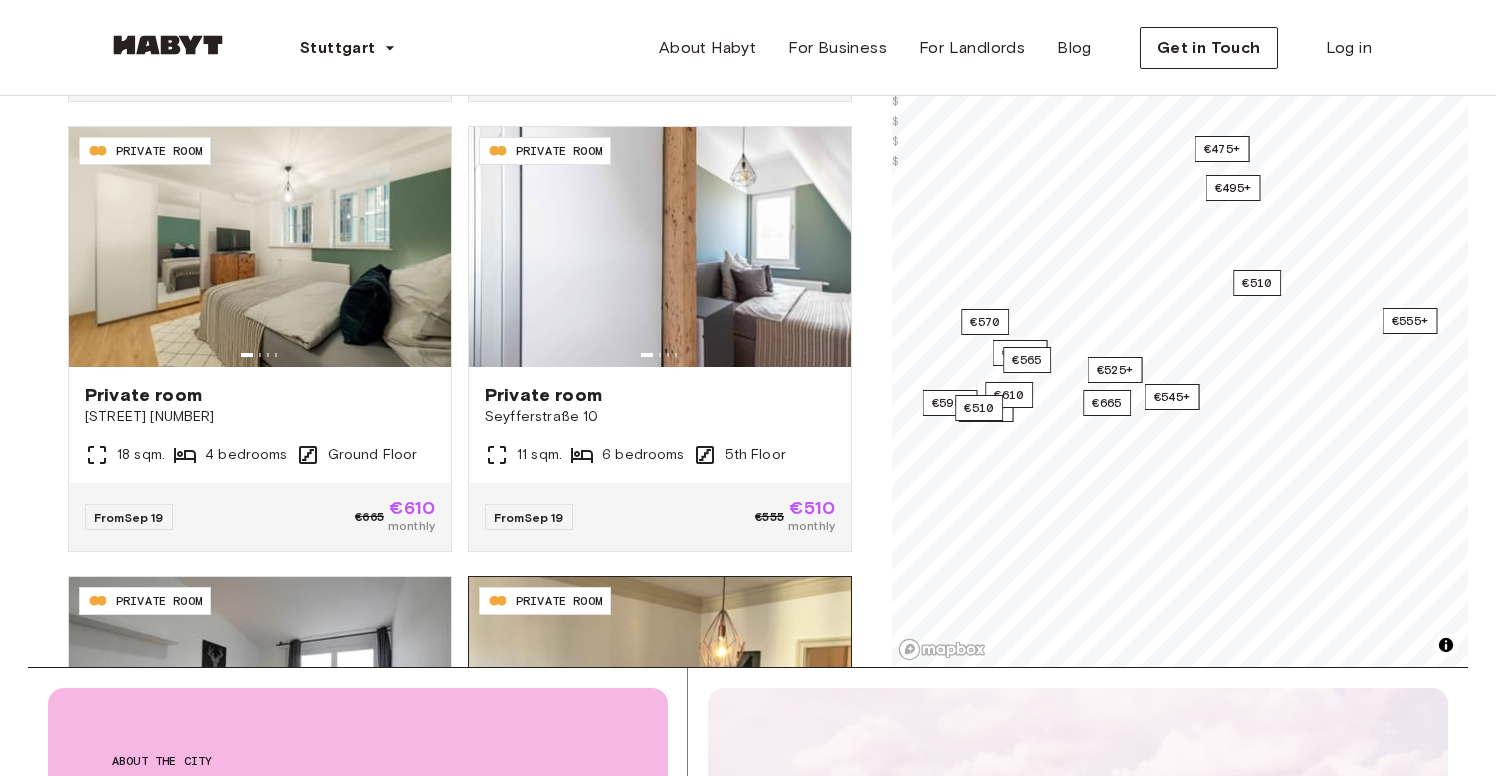 scroll, scrollTop: 4241, scrollLeft: 0, axis: vertical 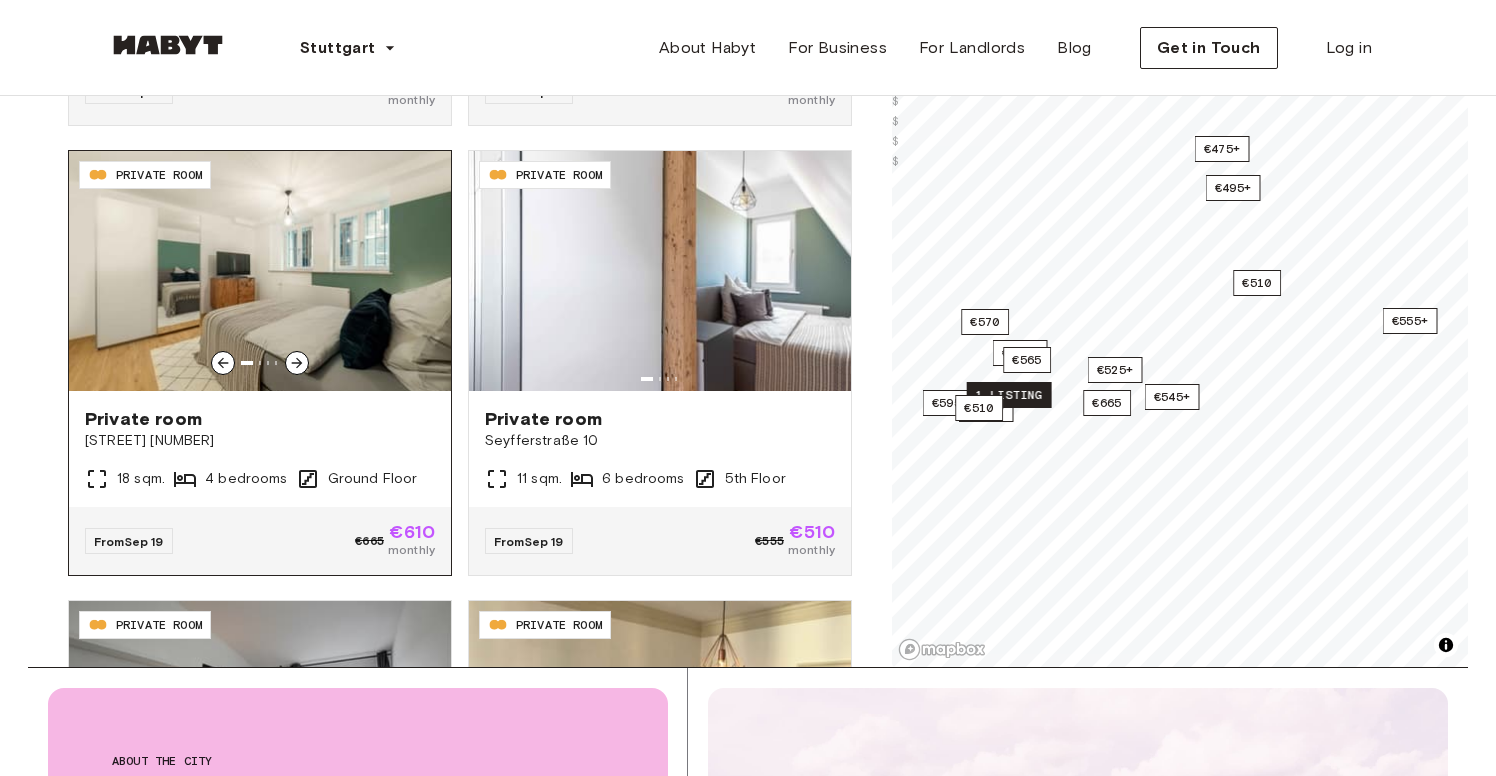 click at bounding box center [260, 271] 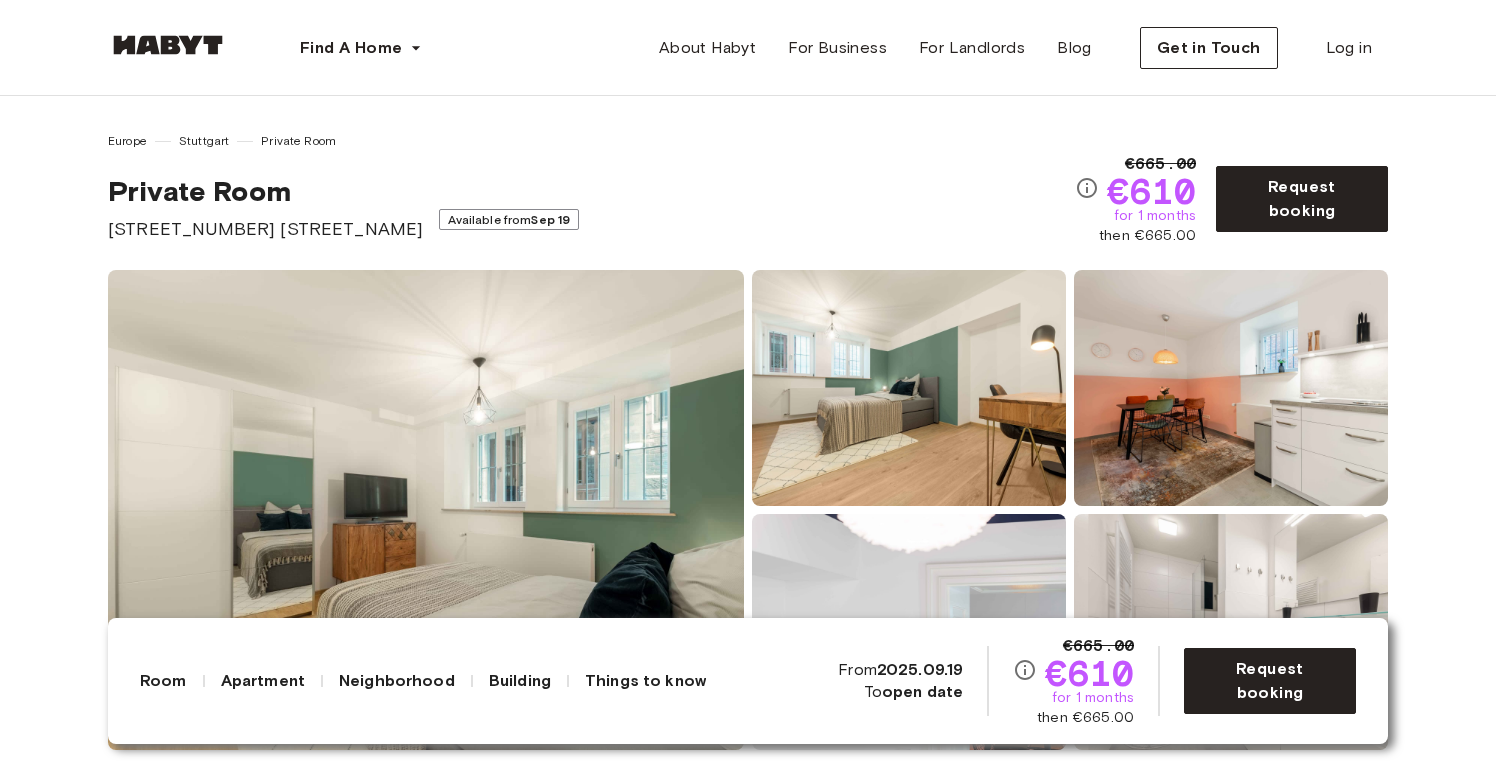 scroll, scrollTop: 0, scrollLeft: 0, axis: both 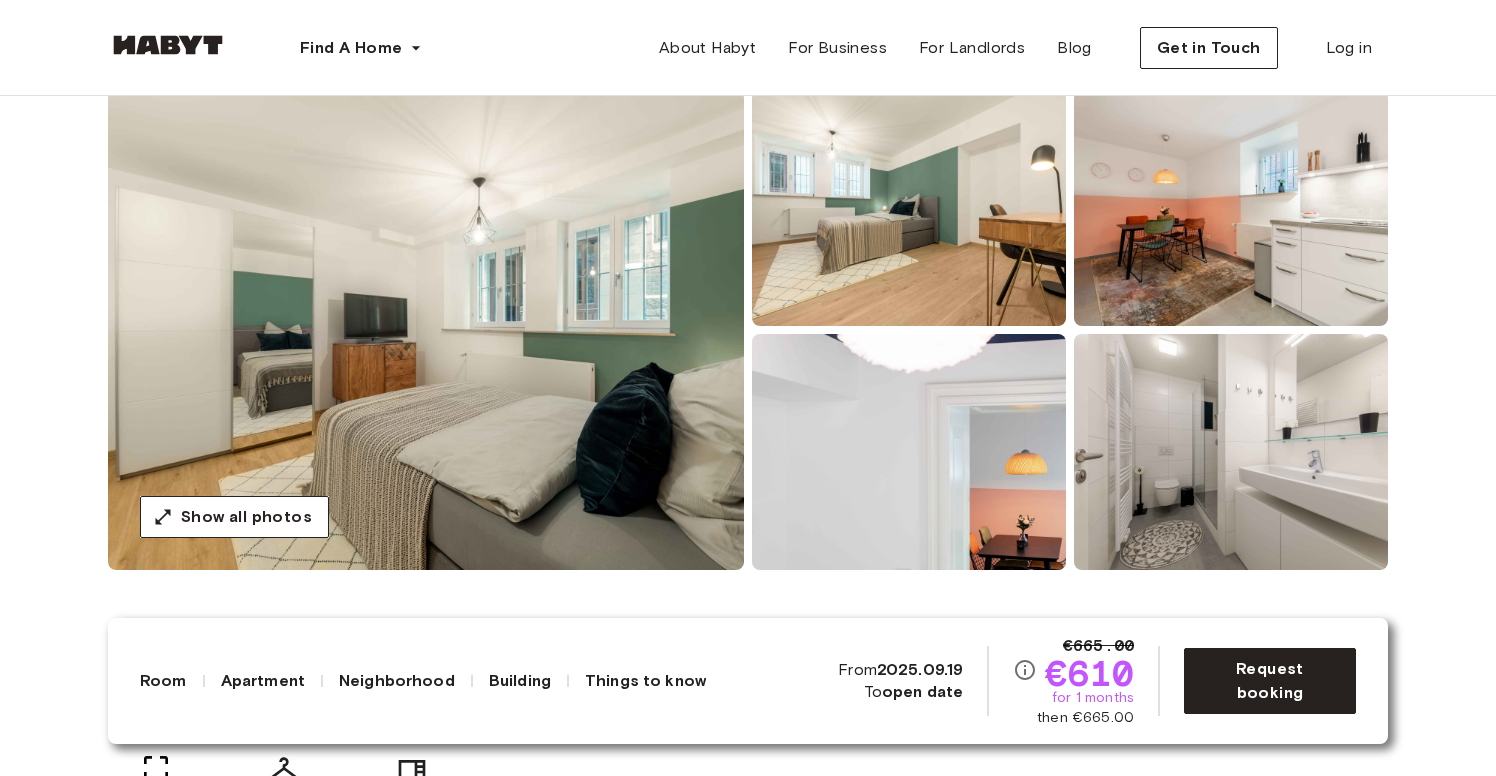 click at bounding box center (909, 208) 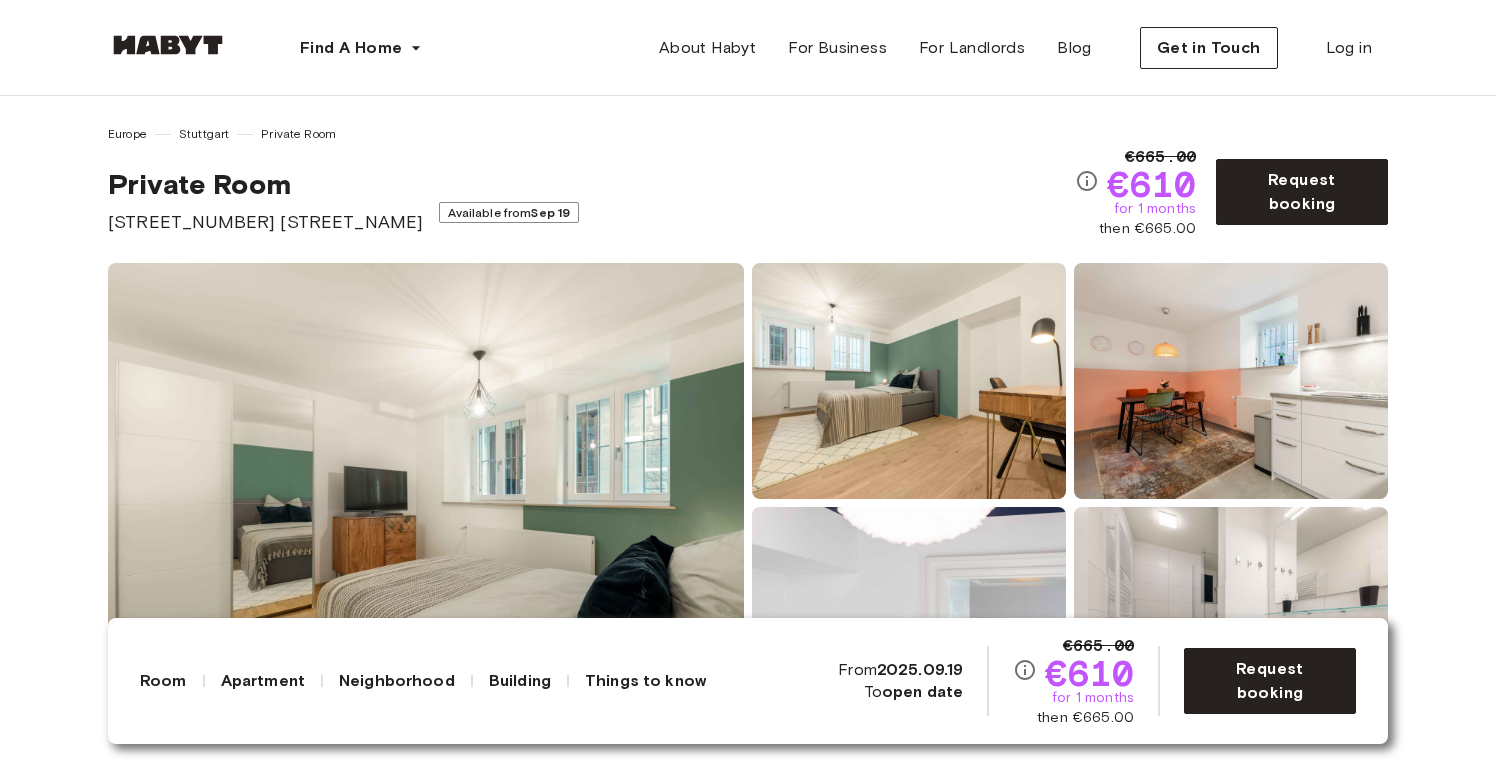 scroll, scrollTop: 0, scrollLeft: 0, axis: both 